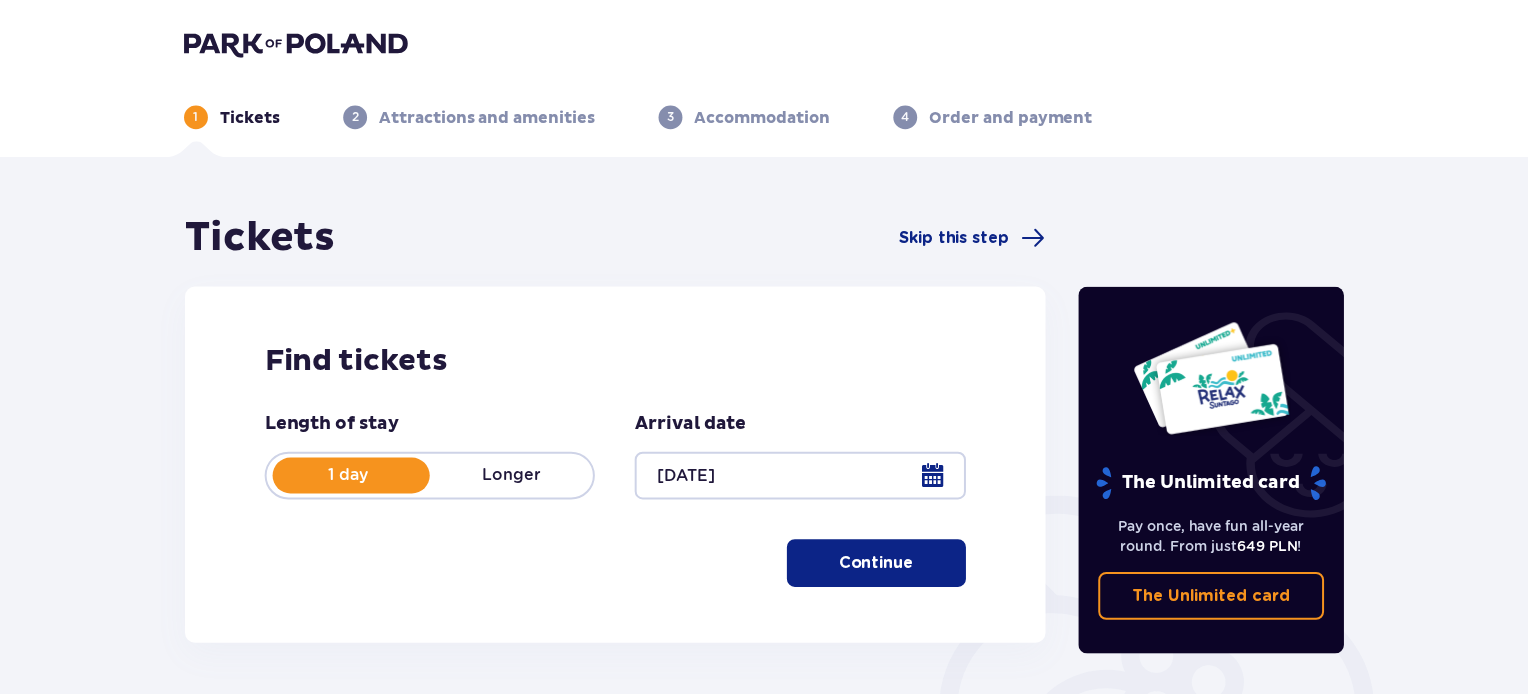 scroll, scrollTop: 0, scrollLeft: 0, axis: both 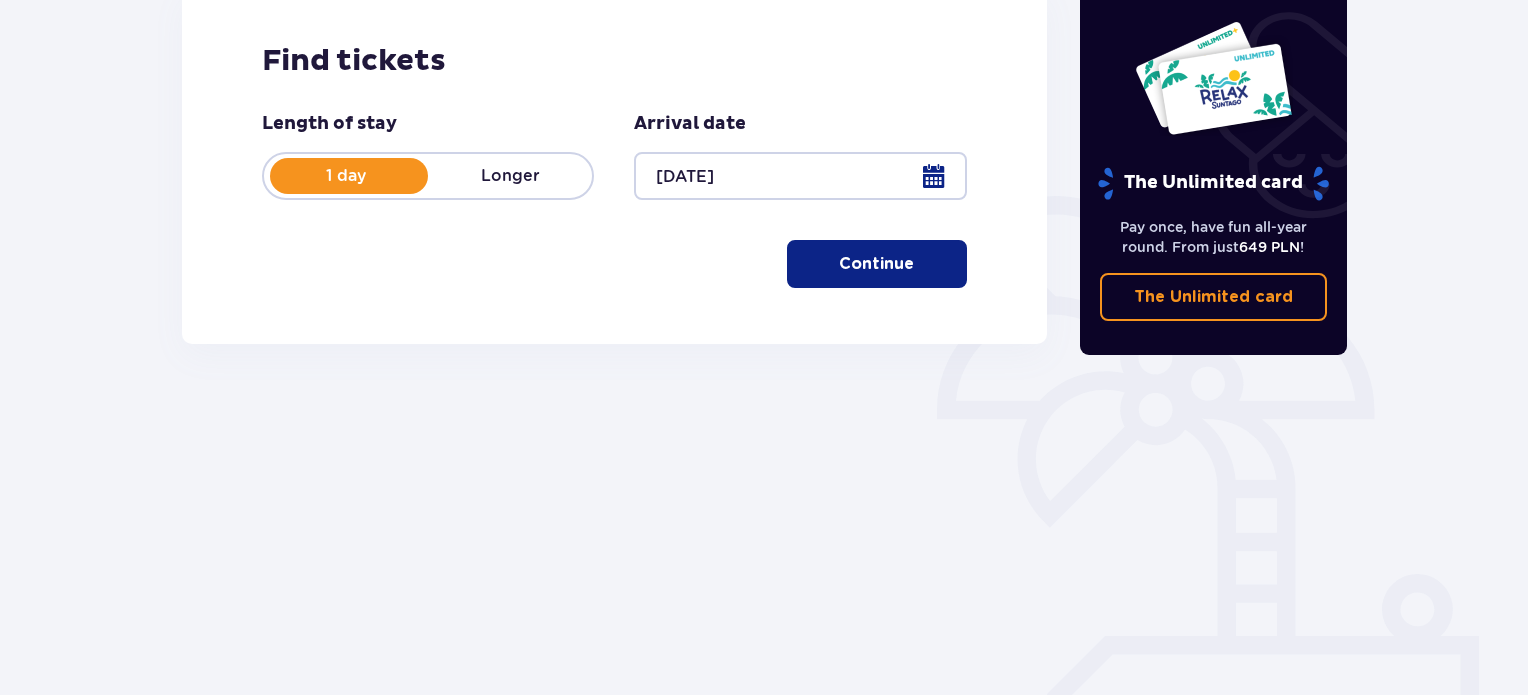 click on "Continue" at bounding box center (876, 264) 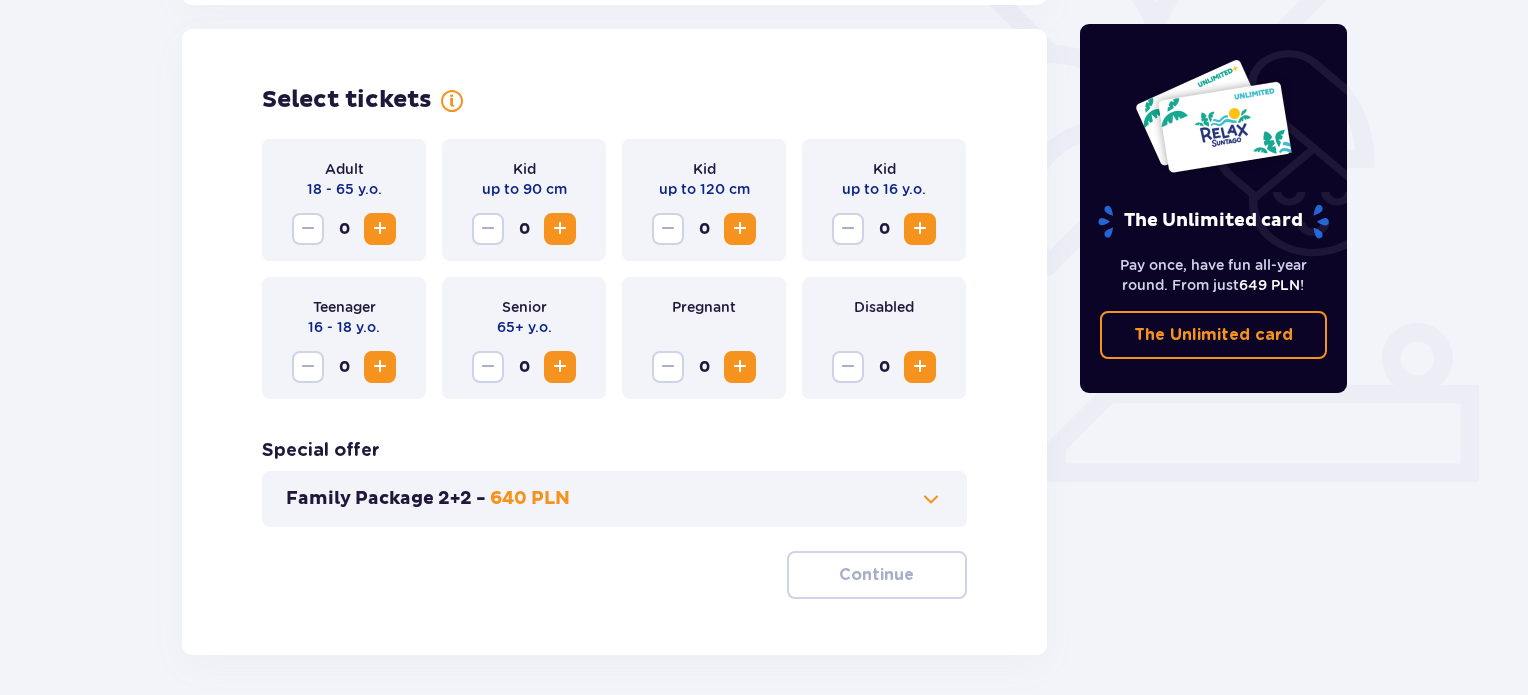 scroll, scrollTop: 556, scrollLeft: 0, axis: vertical 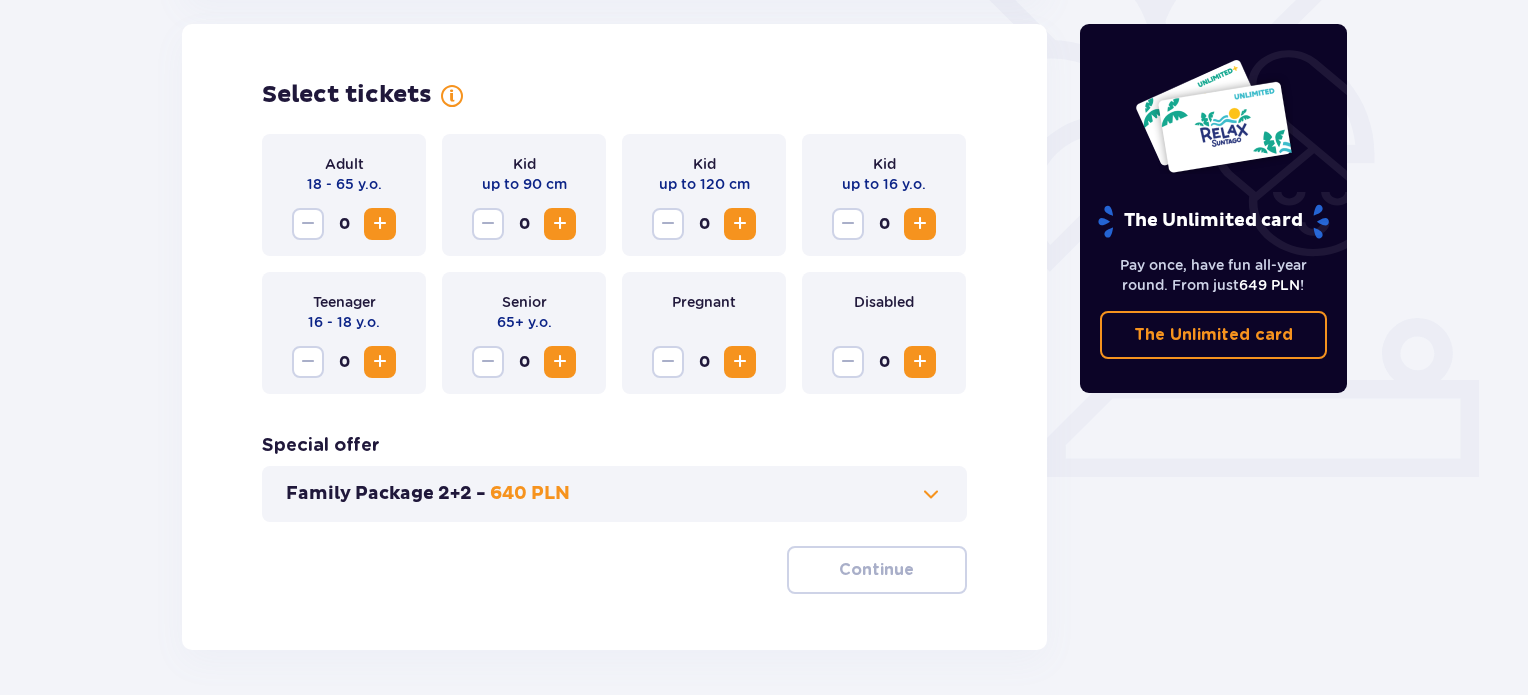 click at bounding box center [380, 224] 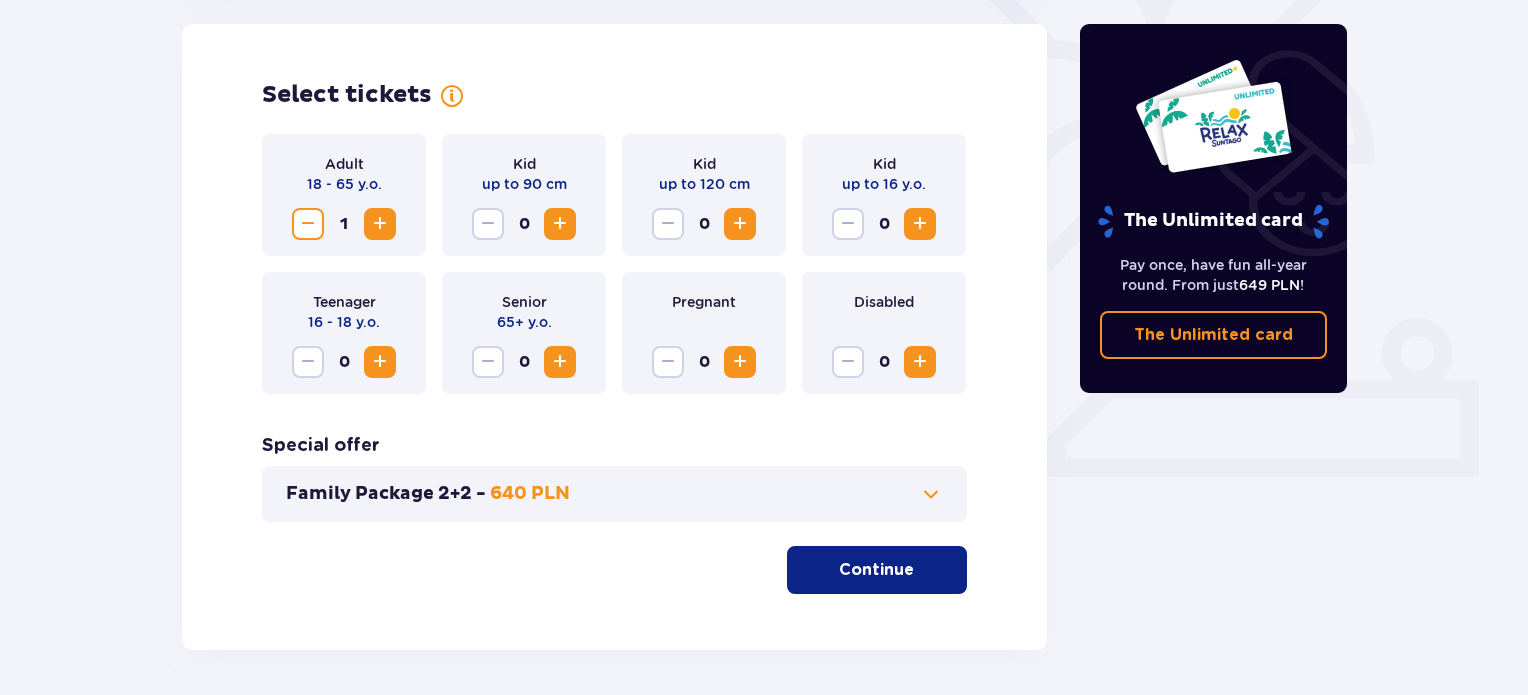 click at bounding box center (380, 224) 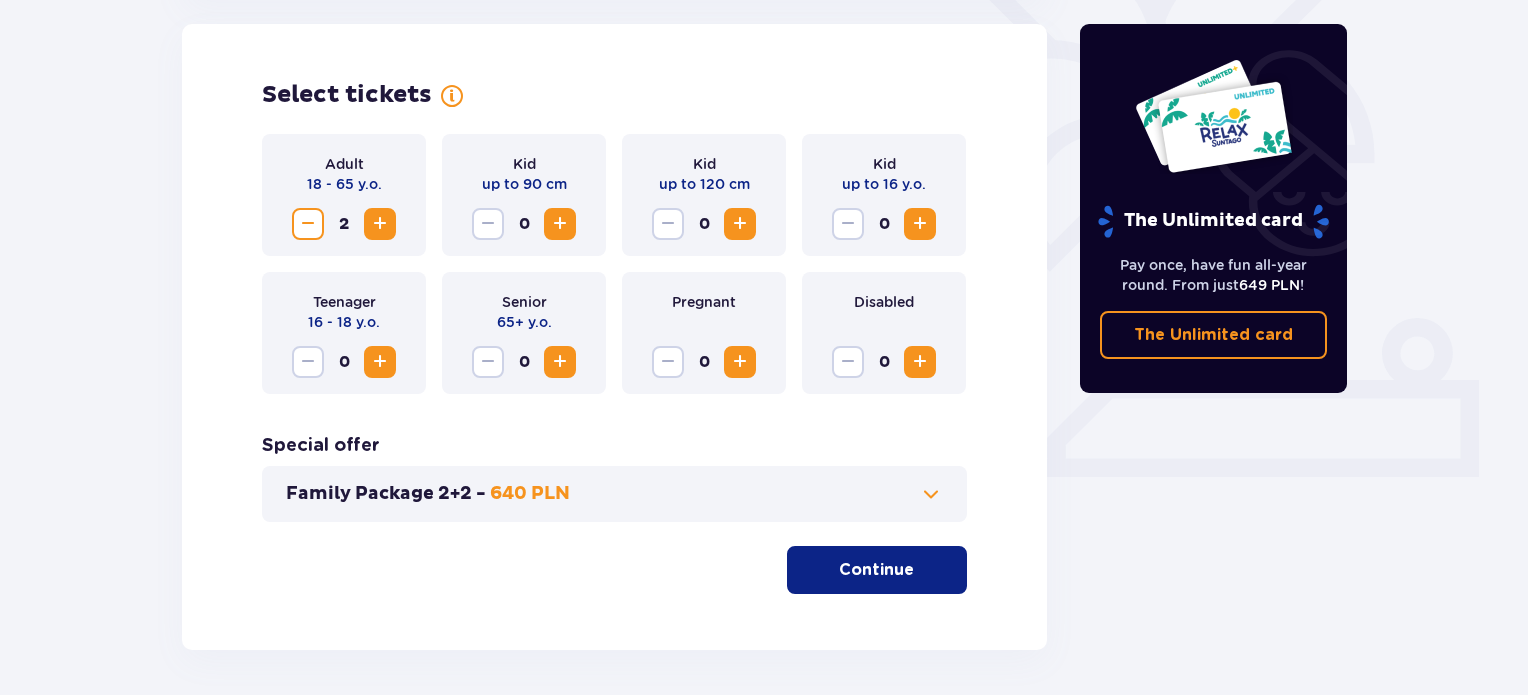 click at bounding box center (920, 224) 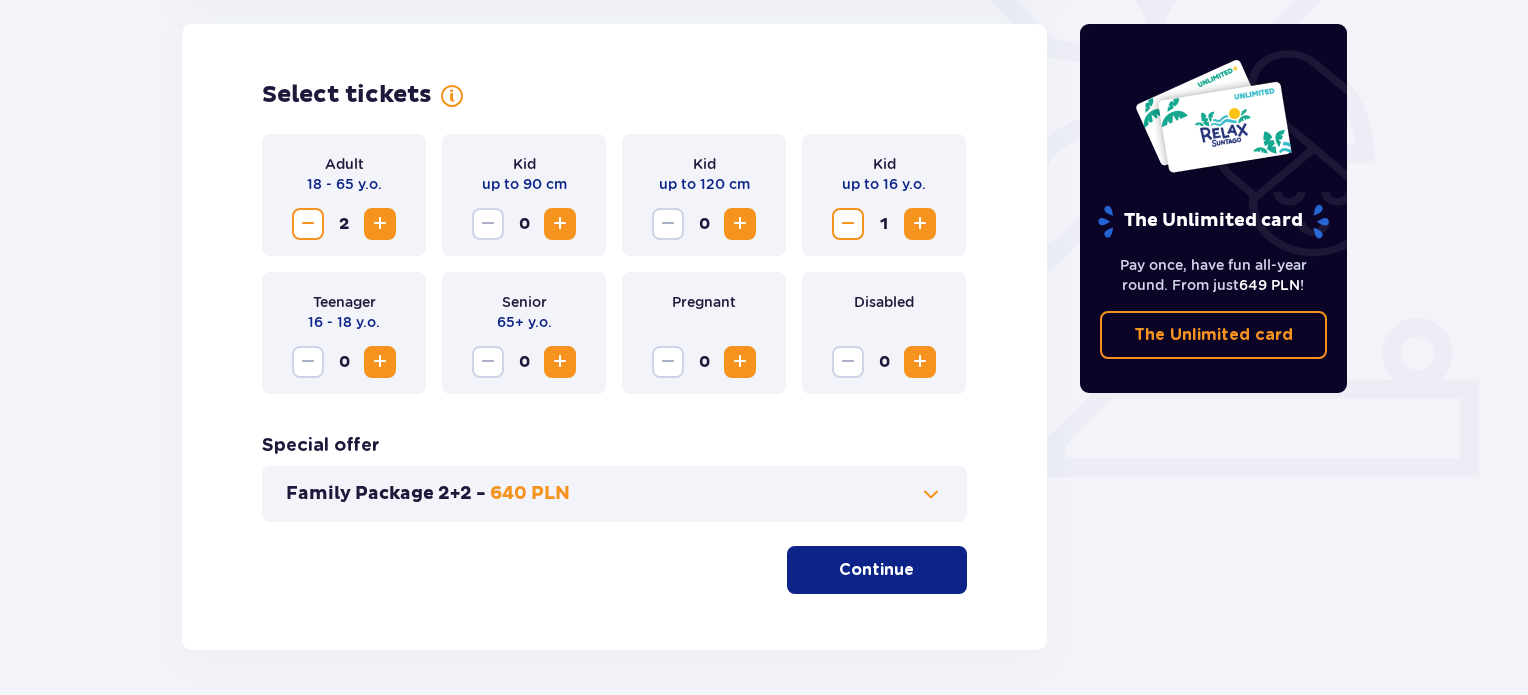 click on "Continue" at bounding box center [877, 570] 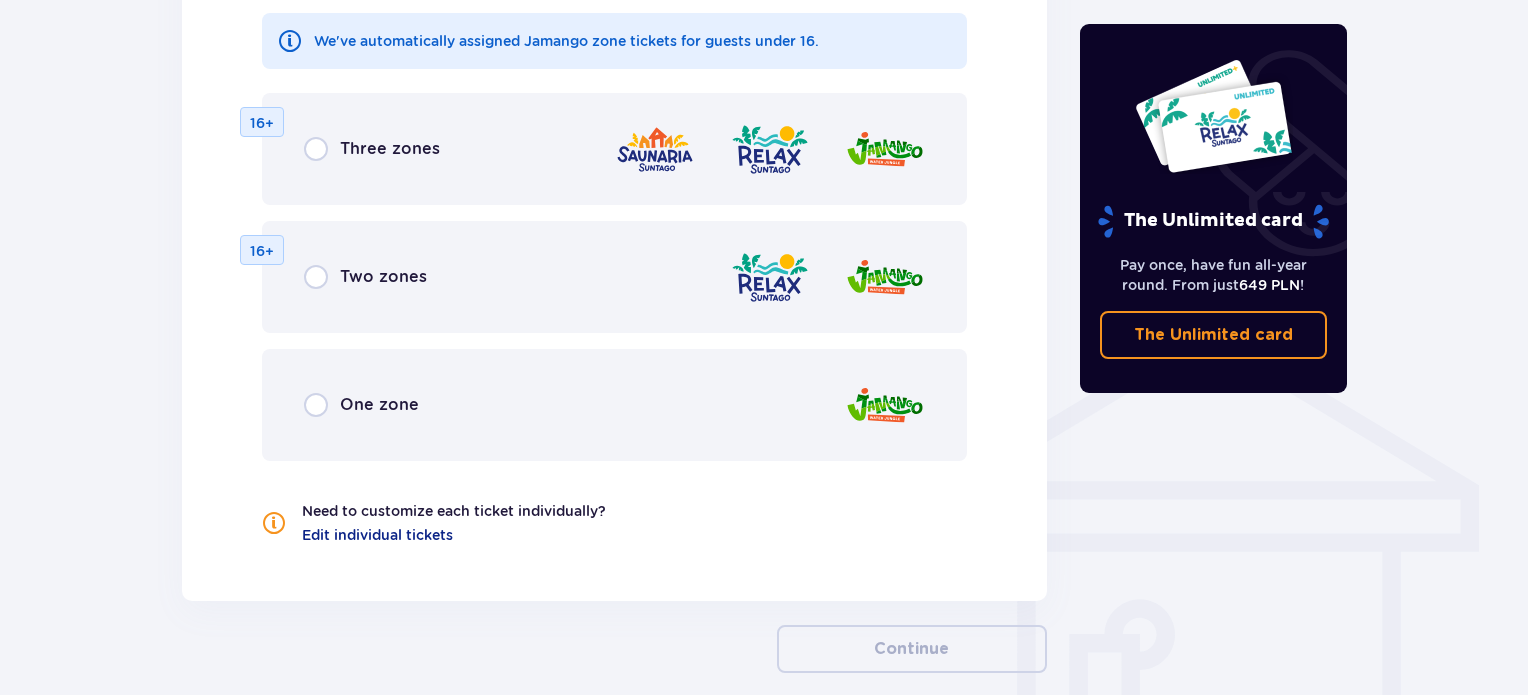 scroll, scrollTop: 1310, scrollLeft: 0, axis: vertical 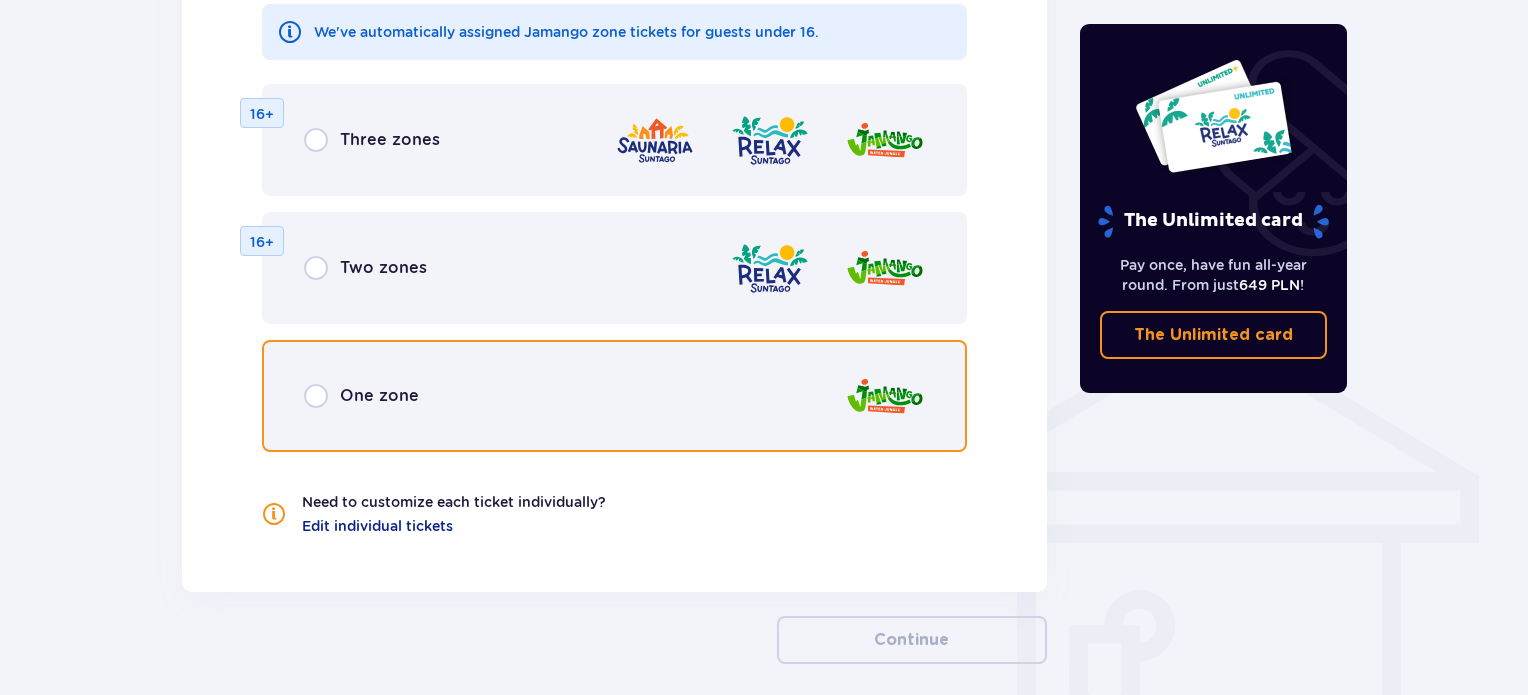 click at bounding box center (316, 396) 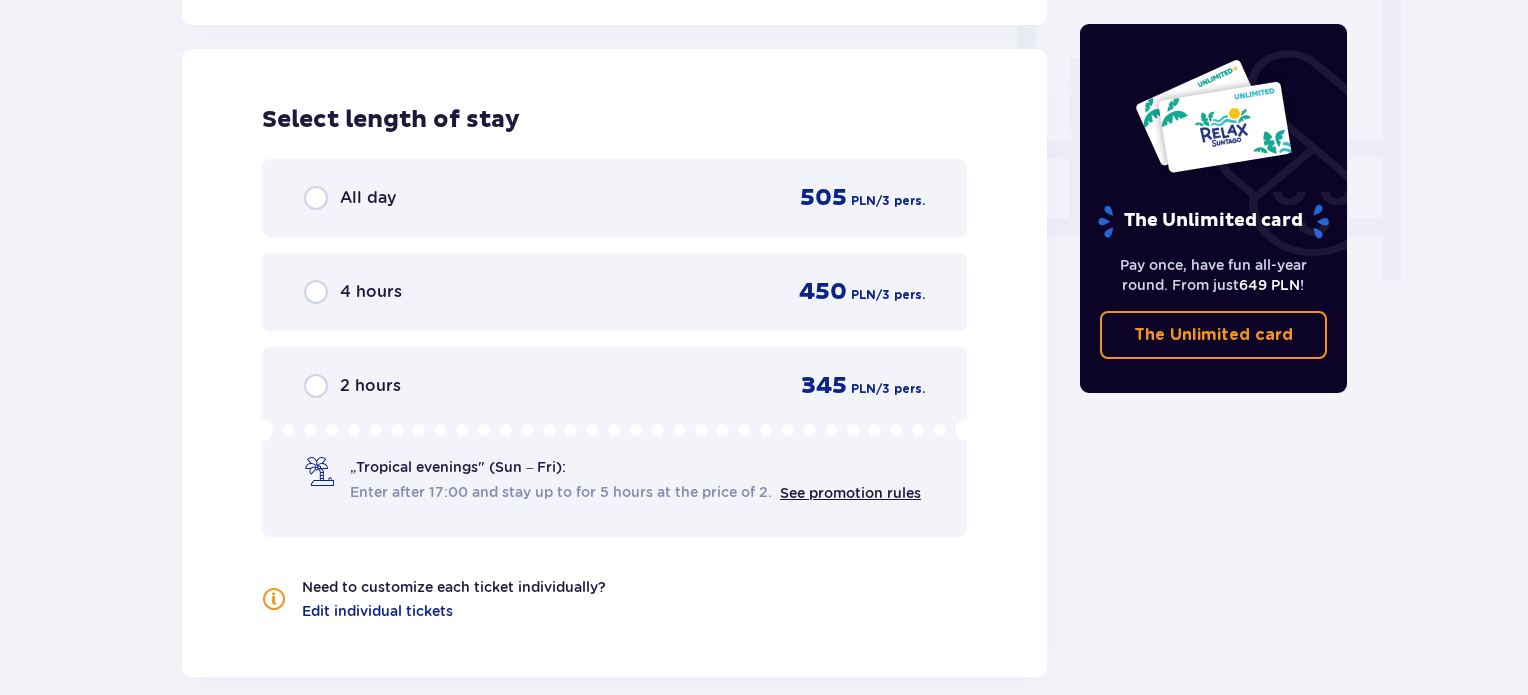 scroll, scrollTop: 1878, scrollLeft: 0, axis: vertical 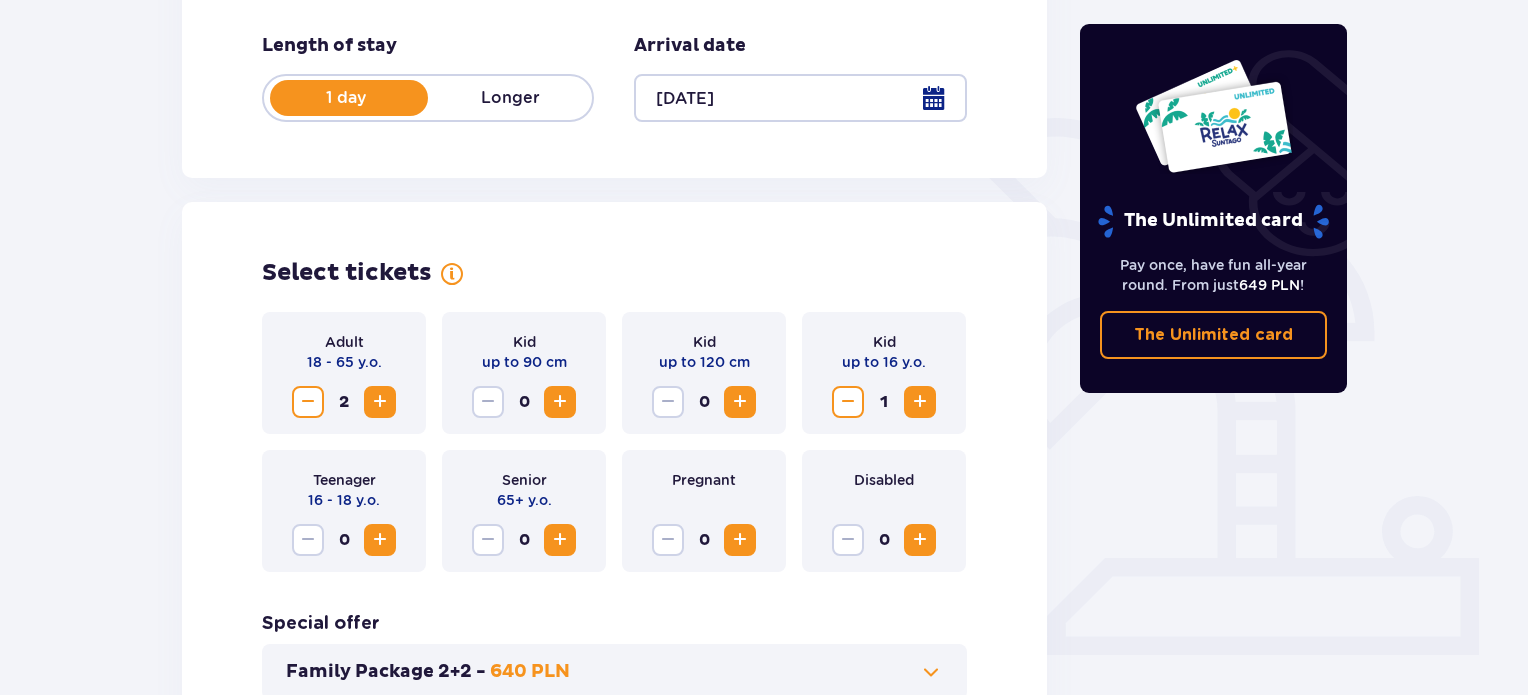 click at bounding box center [800, 98] 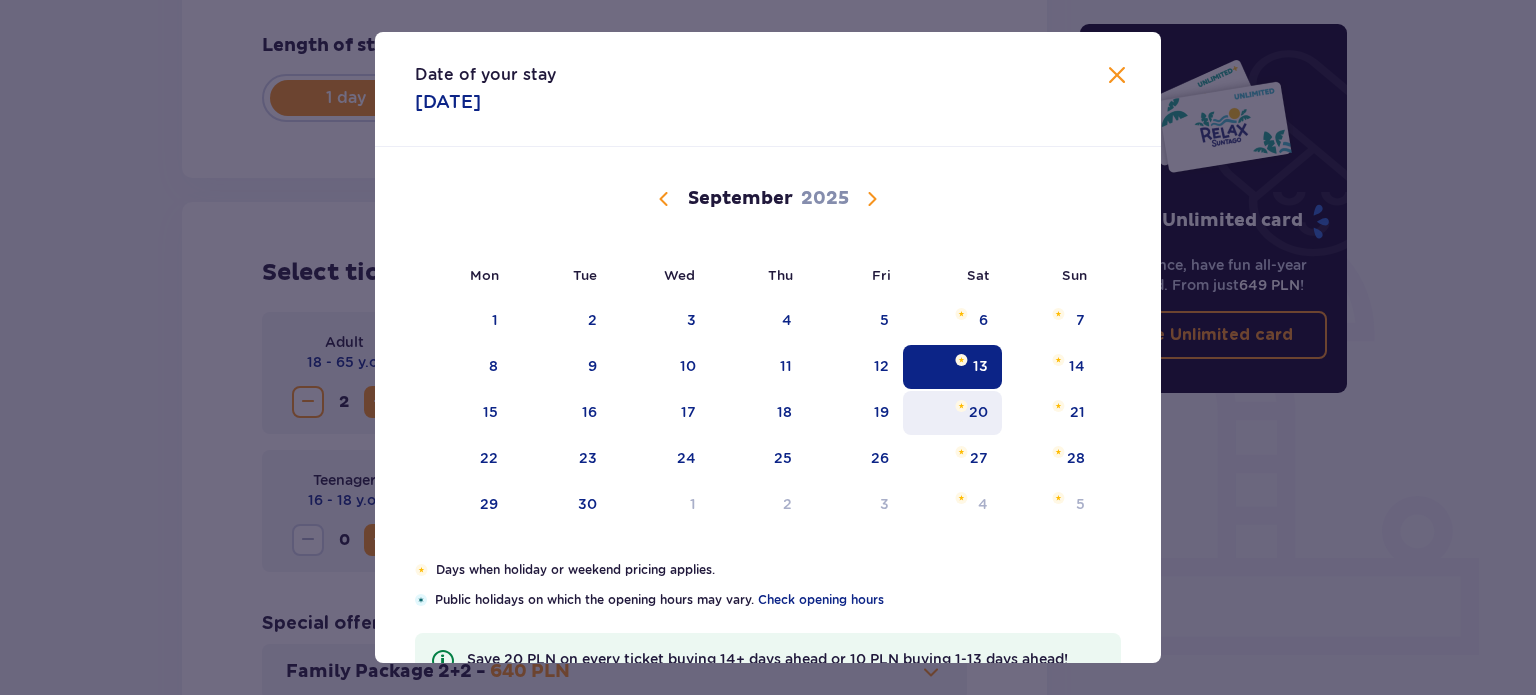 click on "20" at bounding box center [978, 412] 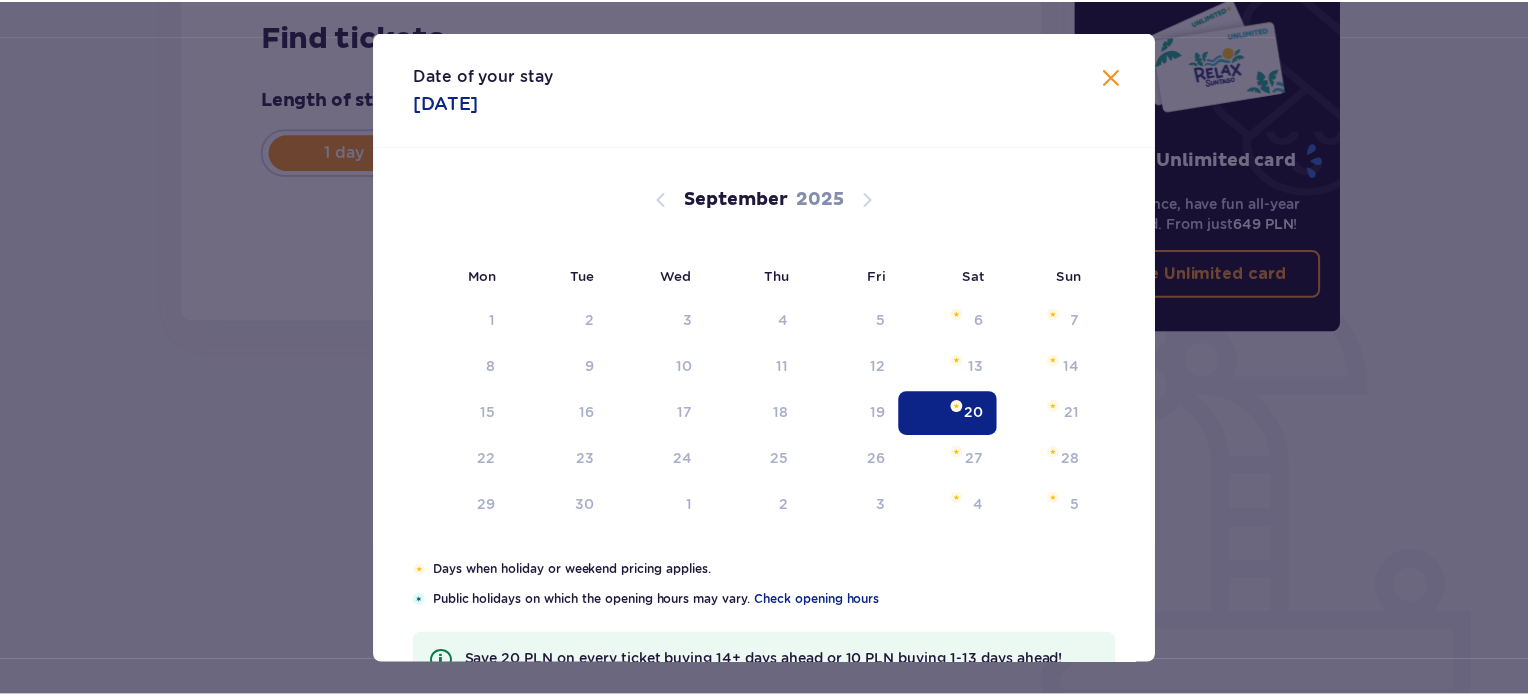 scroll, scrollTop: 324, scrollLeft: 0, axis: vertical 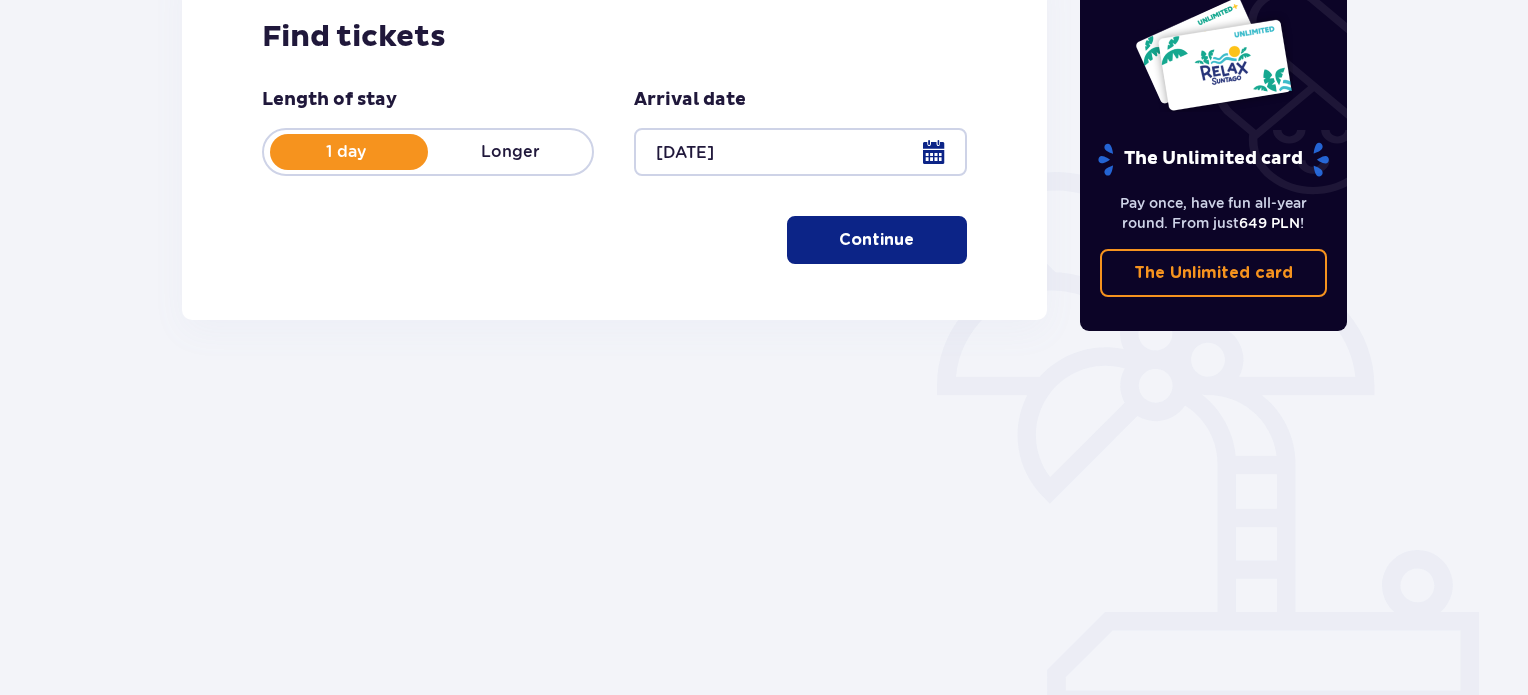 click on "Continue" at bounding box center [876, 240] 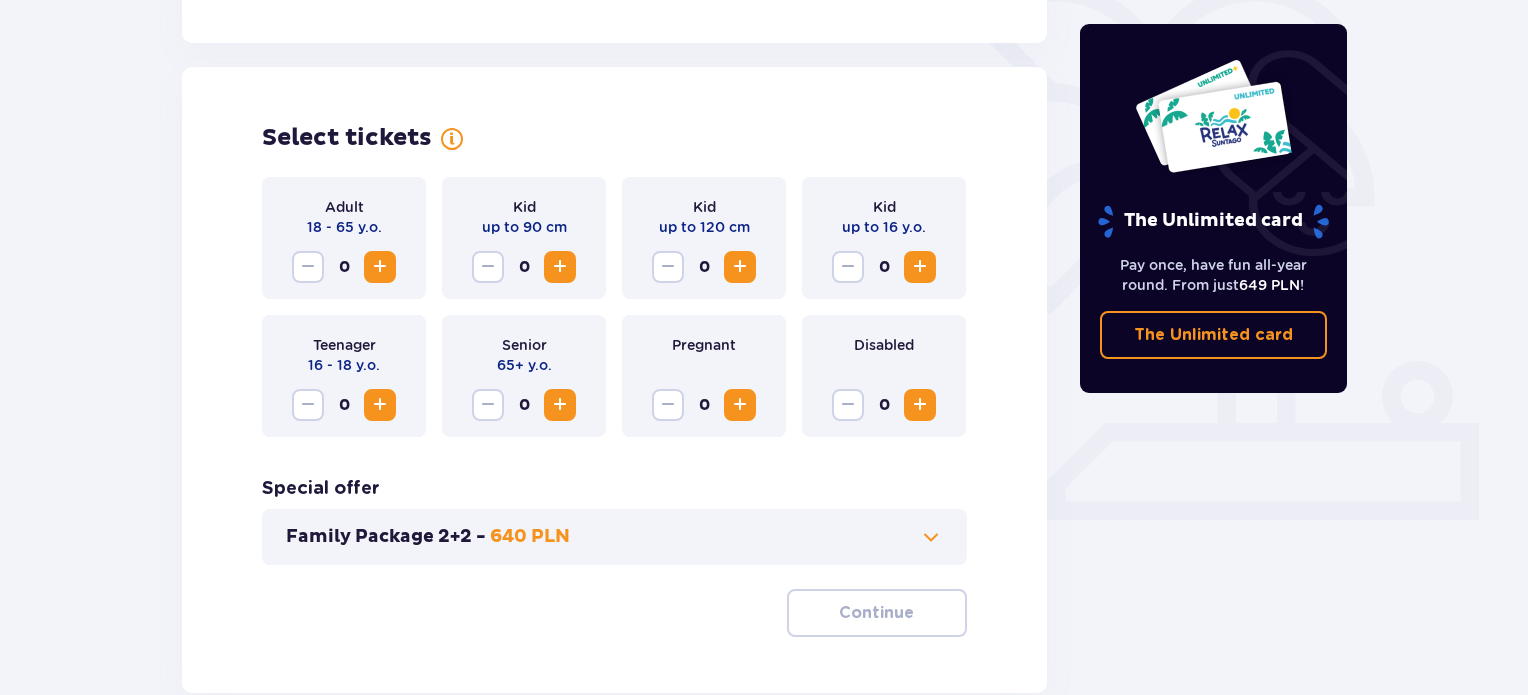 scroll, scrollTop: 556, scrollLeft: 0, axis: vertical 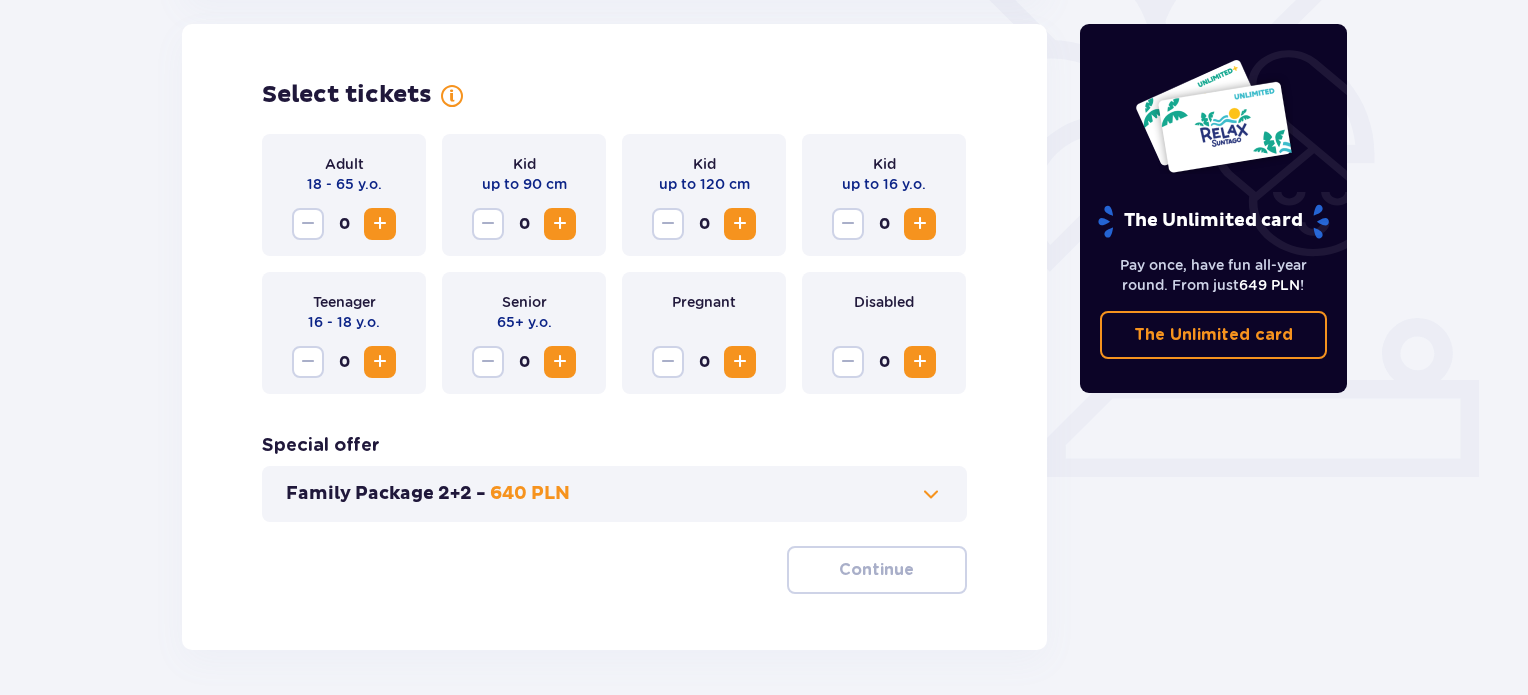 click at bounding box center [380, 224] 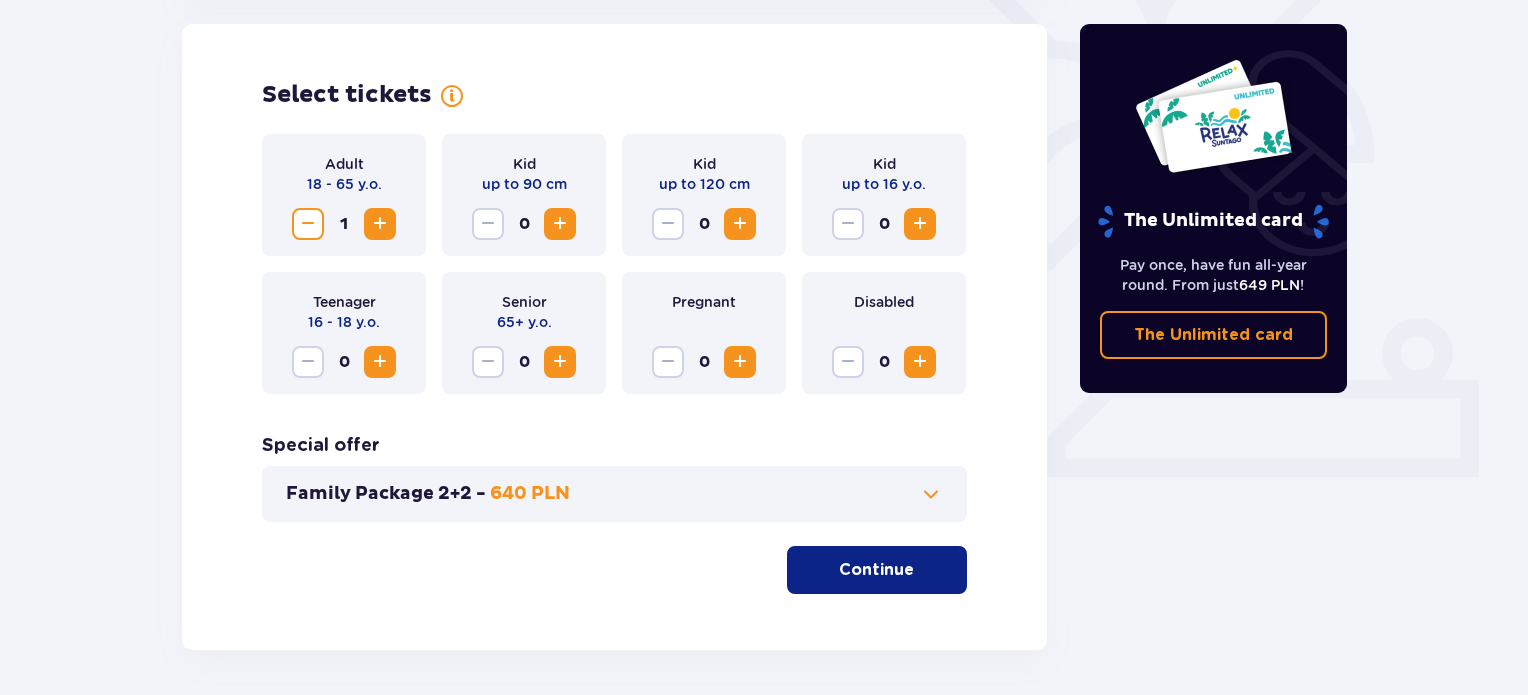 click at bounding box center (380, 224) 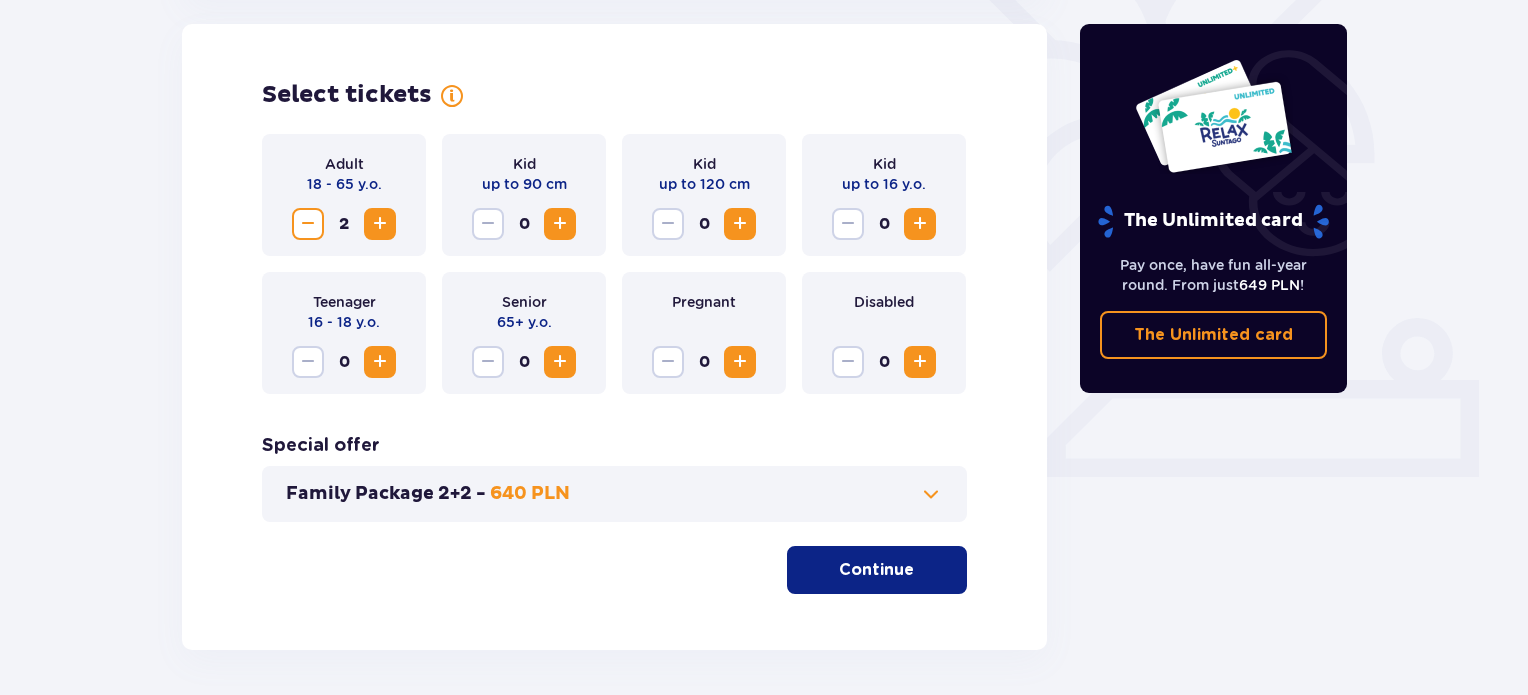 click at bounding box center (920, 224) 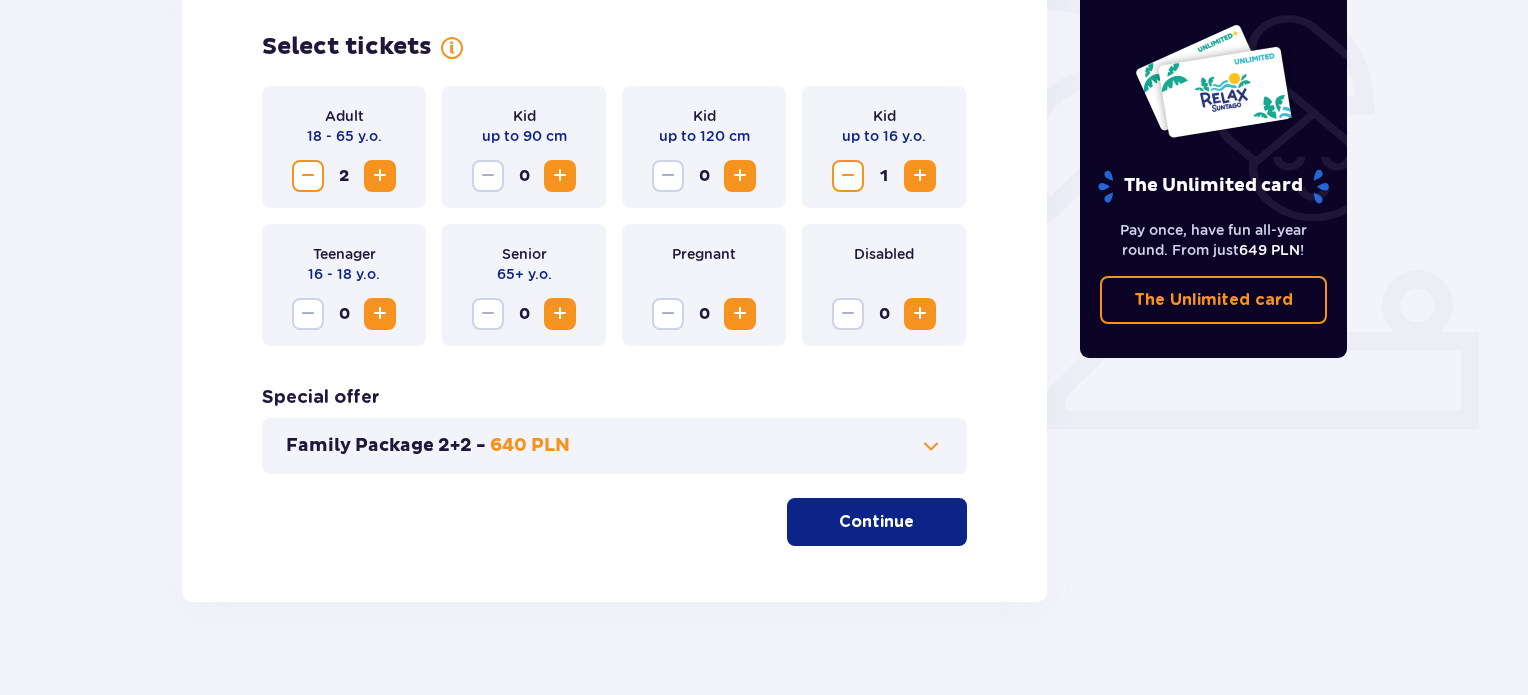 scroll, scrollTop: 631, scrollLeft: 0, axis: vertical 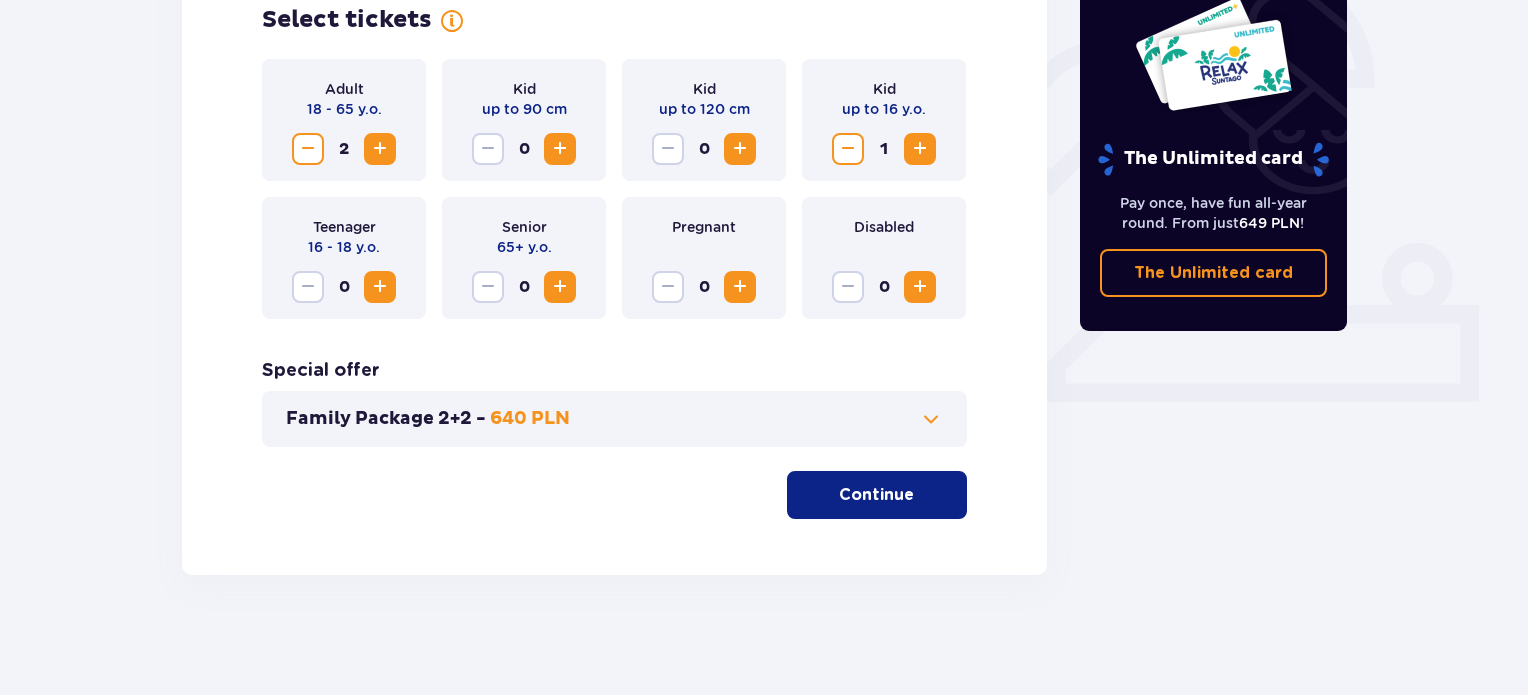 click on "Continue" at bounding box center (876, 495) 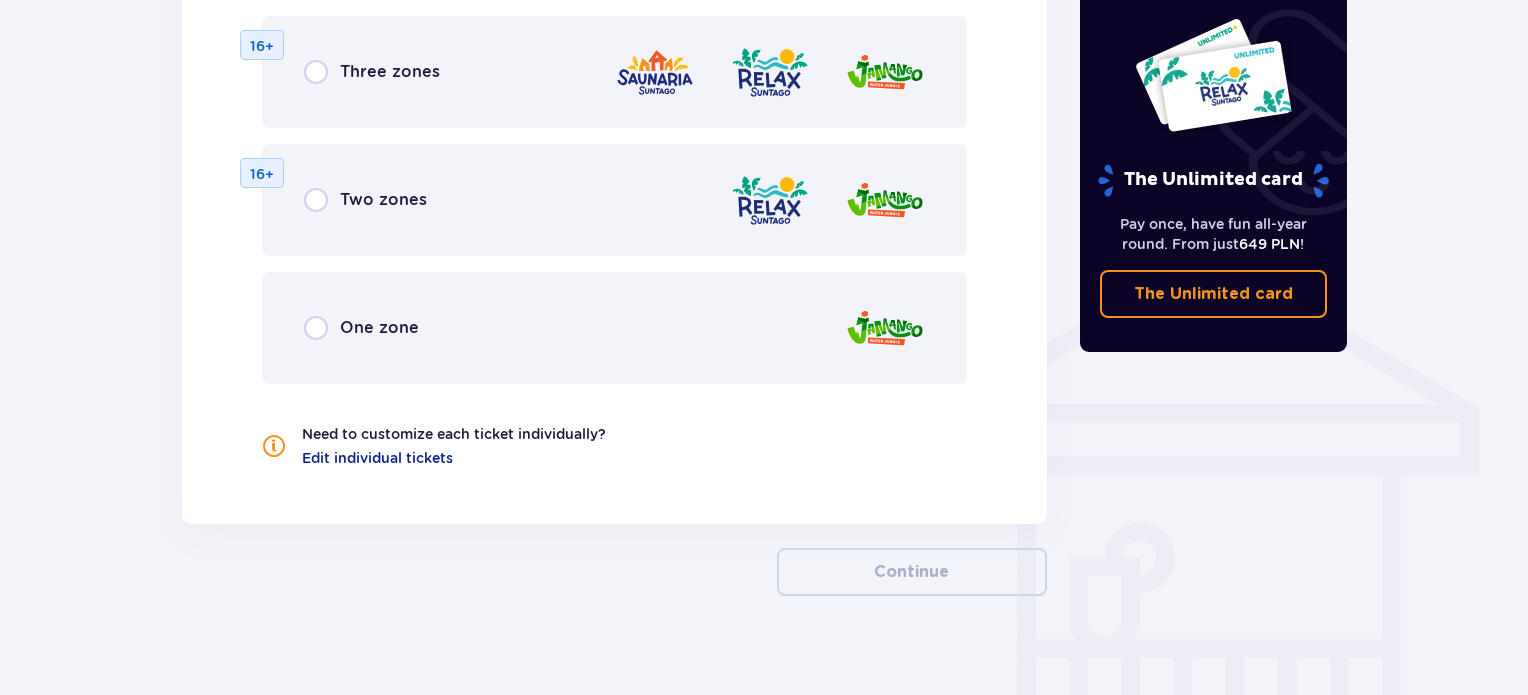 scroll, scrollTop: 1399, scrollLeft: 0, axis: vertical 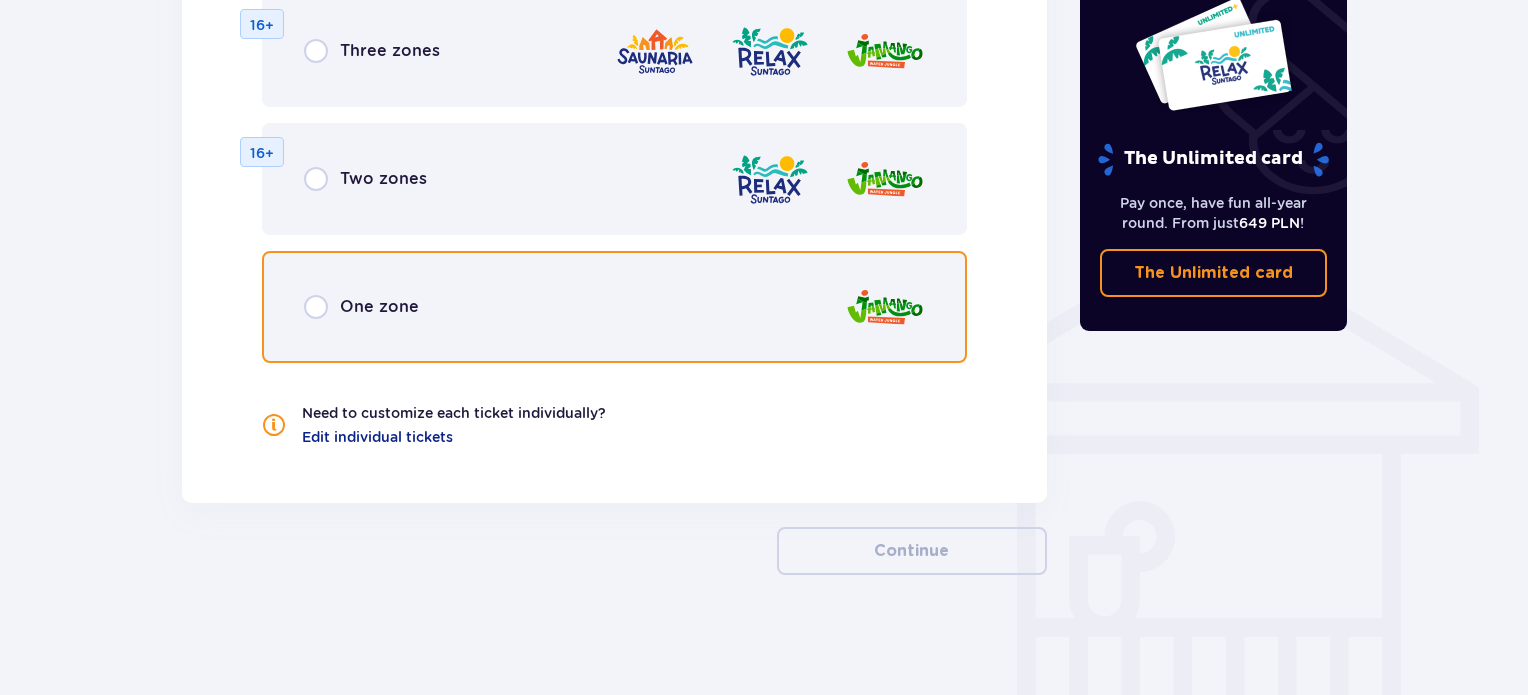 click at bounding box center [316, 307] 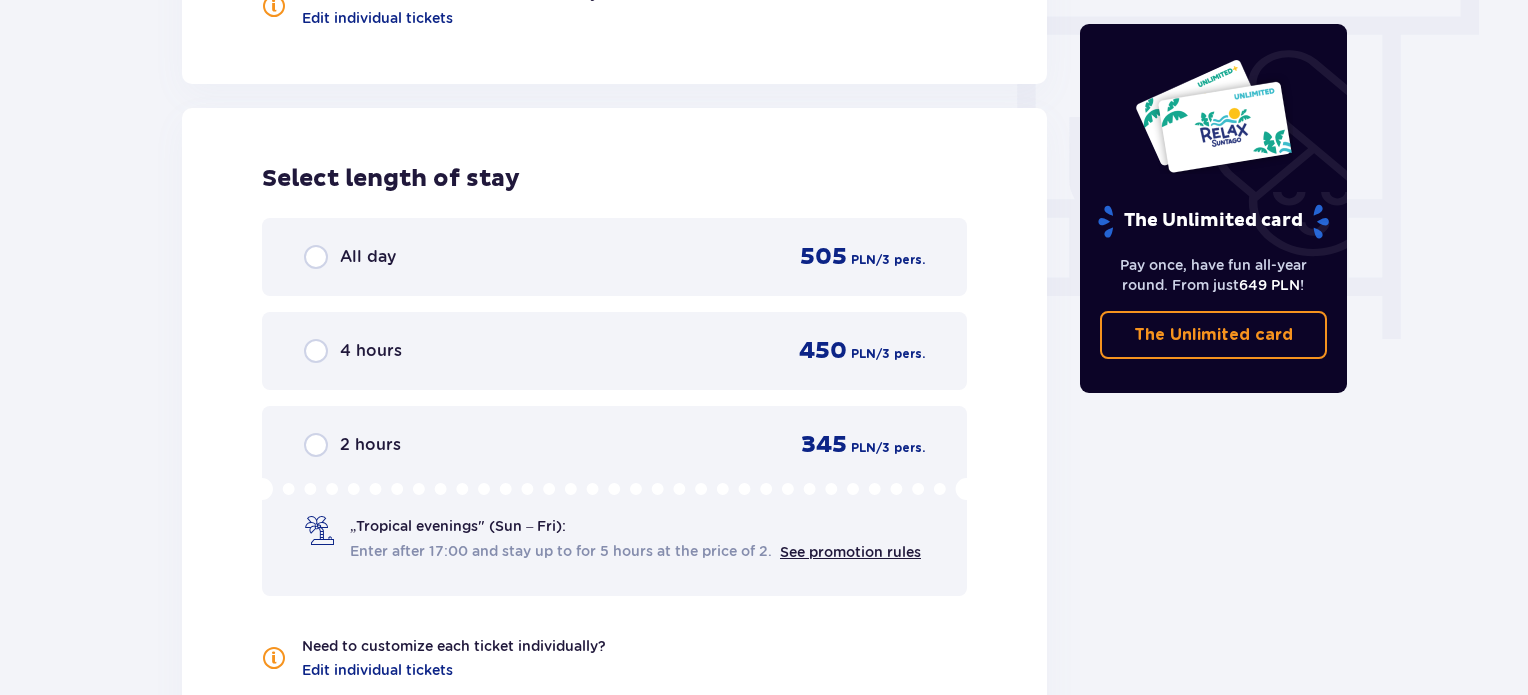 scroll, scrollTop: 1878, scrollLeft: 0, axis: vertical 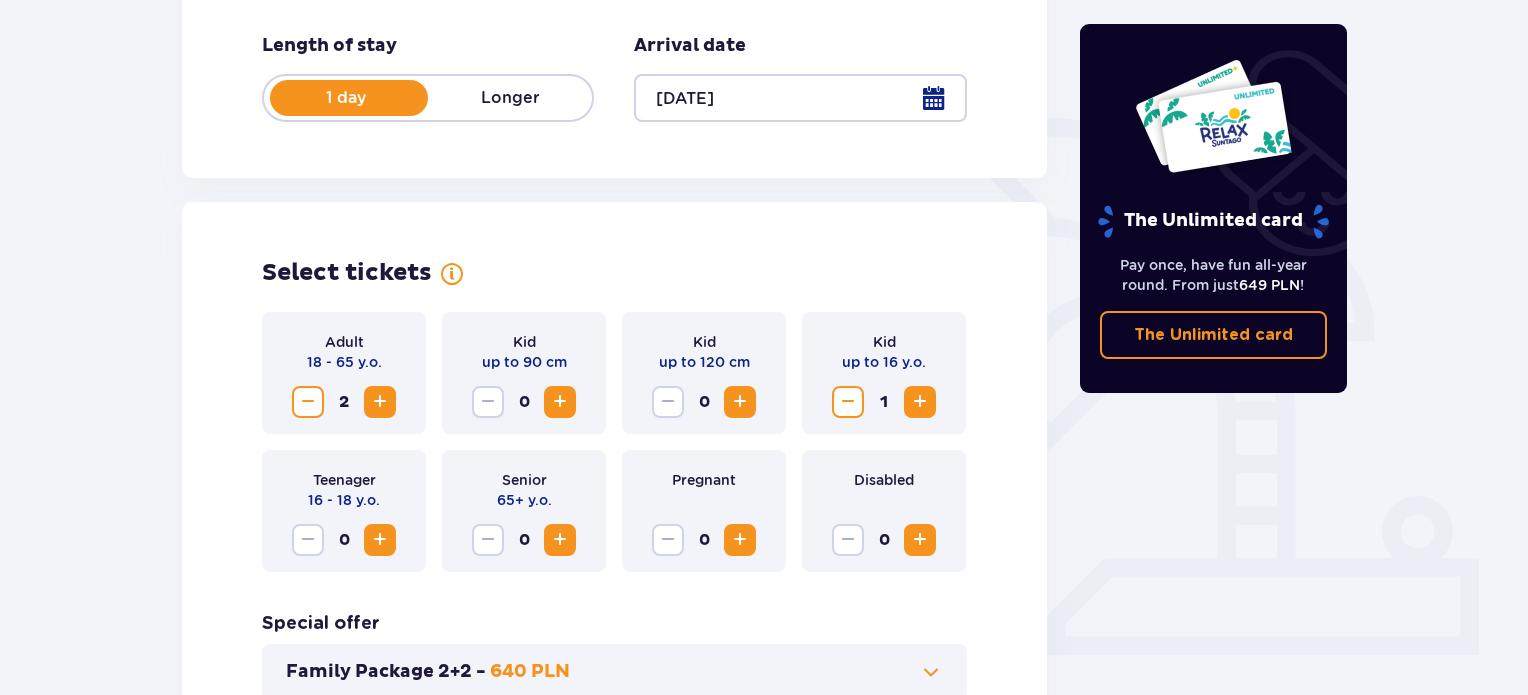 click at bounding box center (800, 98) 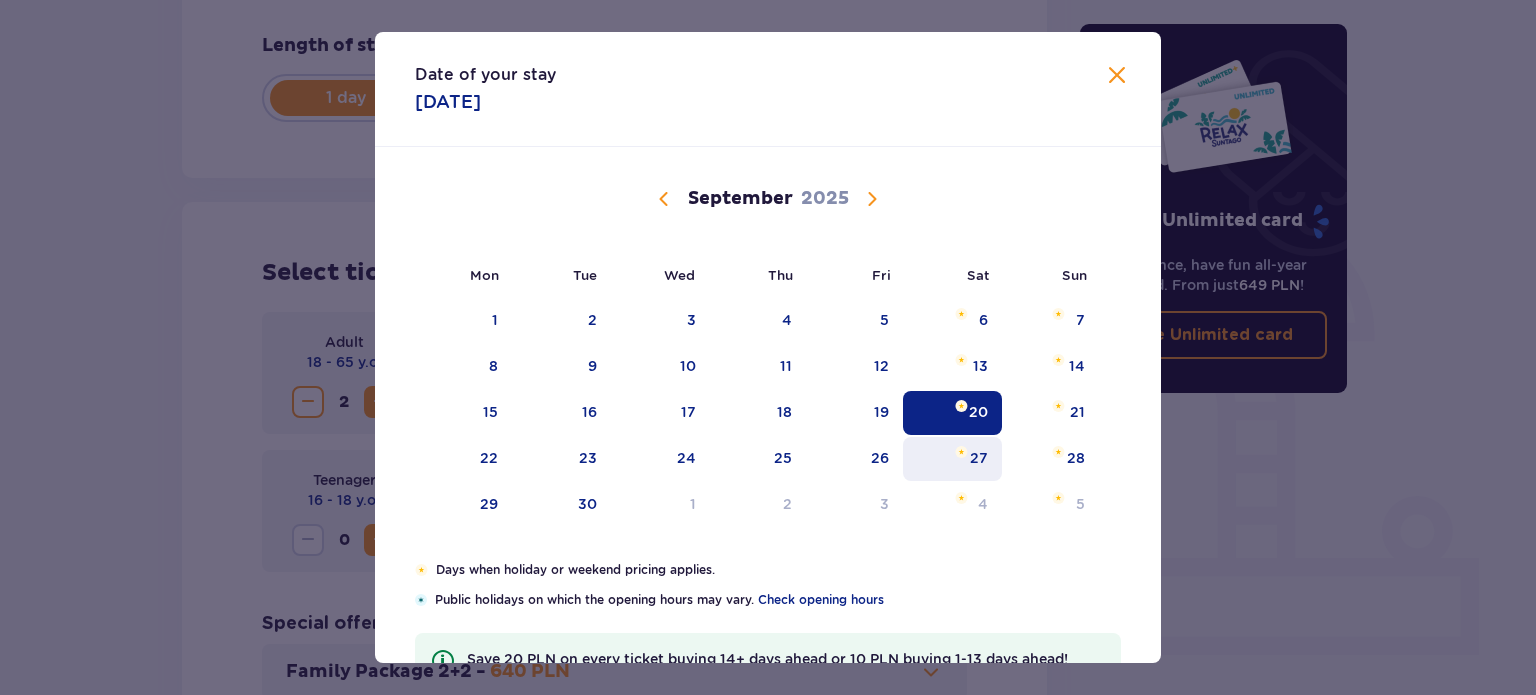 click on "27" at bounding box center [979, 458] 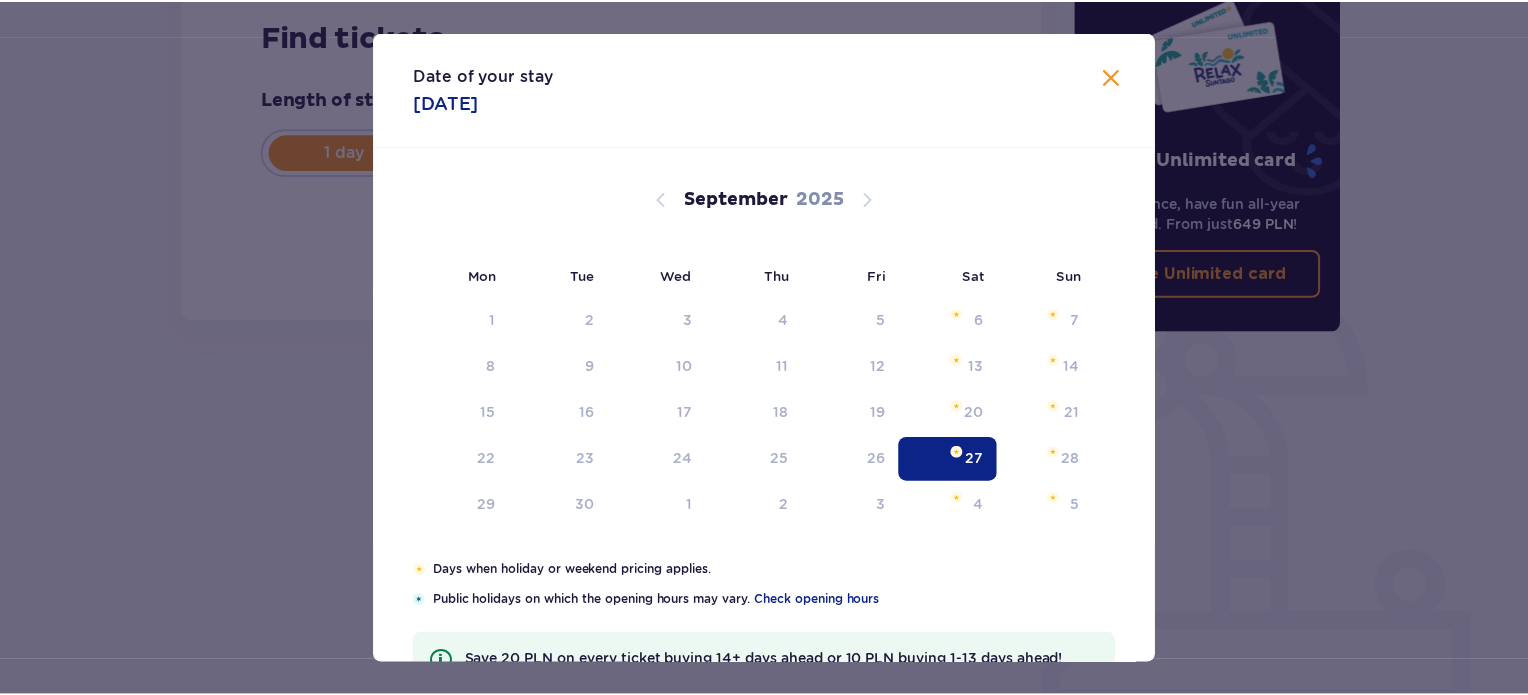 scroll, scrollTop: 324, scrollLeft: 0, axis: vertical 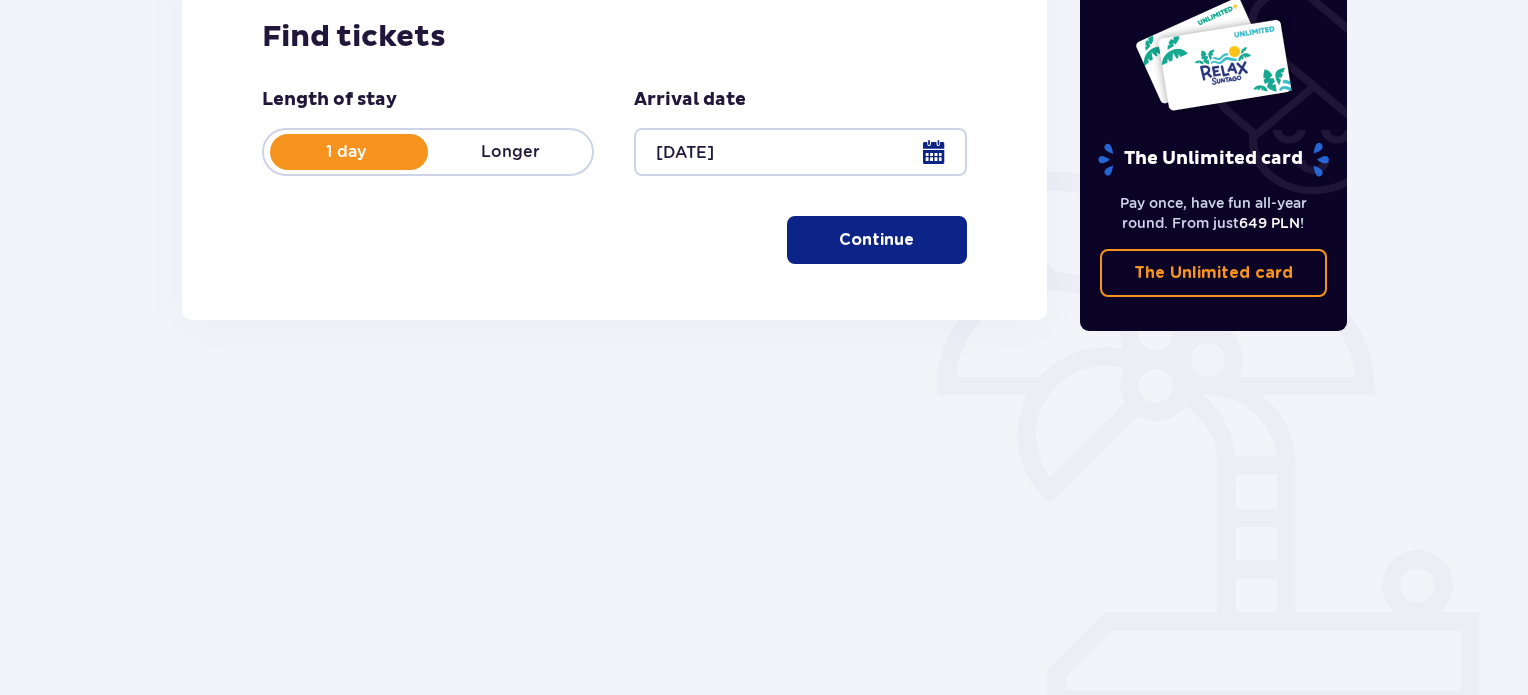 click on "Continue" at bounding box center (876, 240) 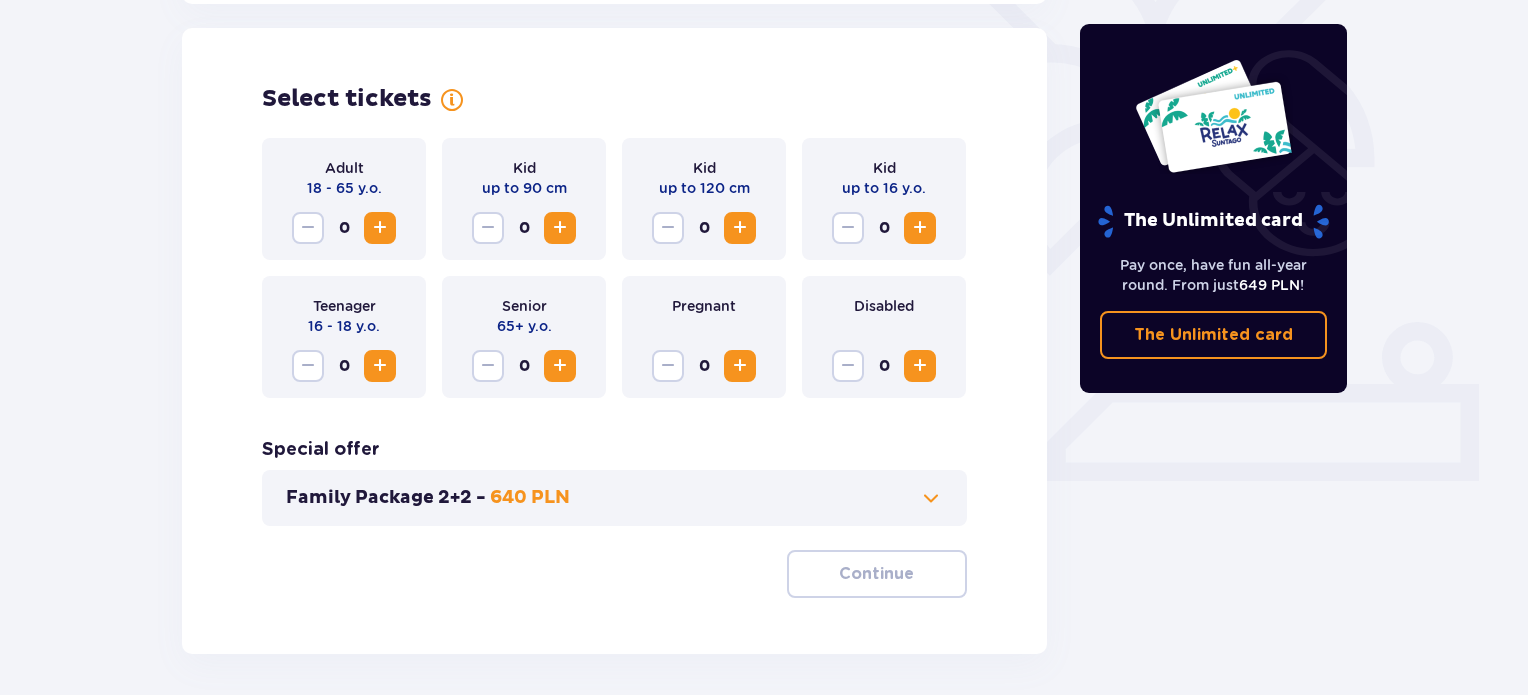 scroll, scrollTop: 556, scrollLeft: 0, axis: vertical 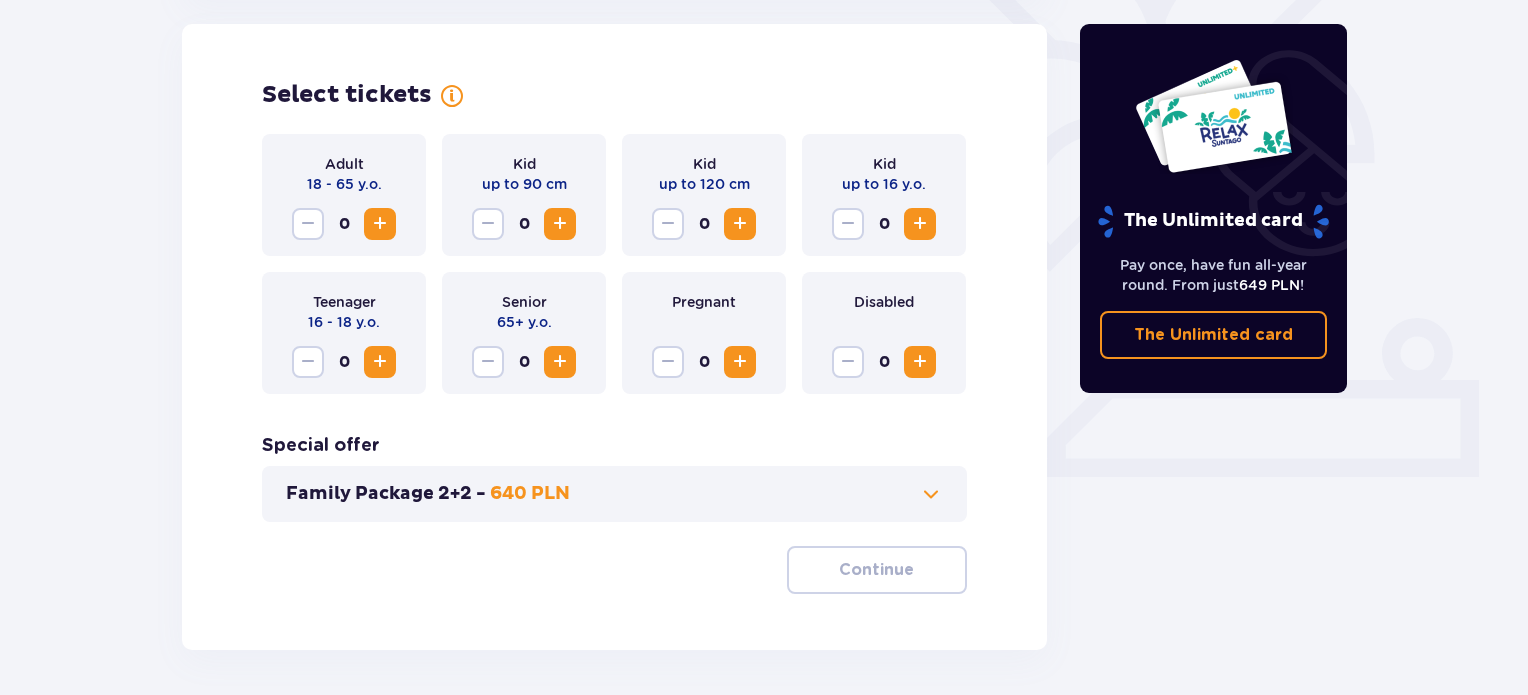 click at bounding box center (380, 224) 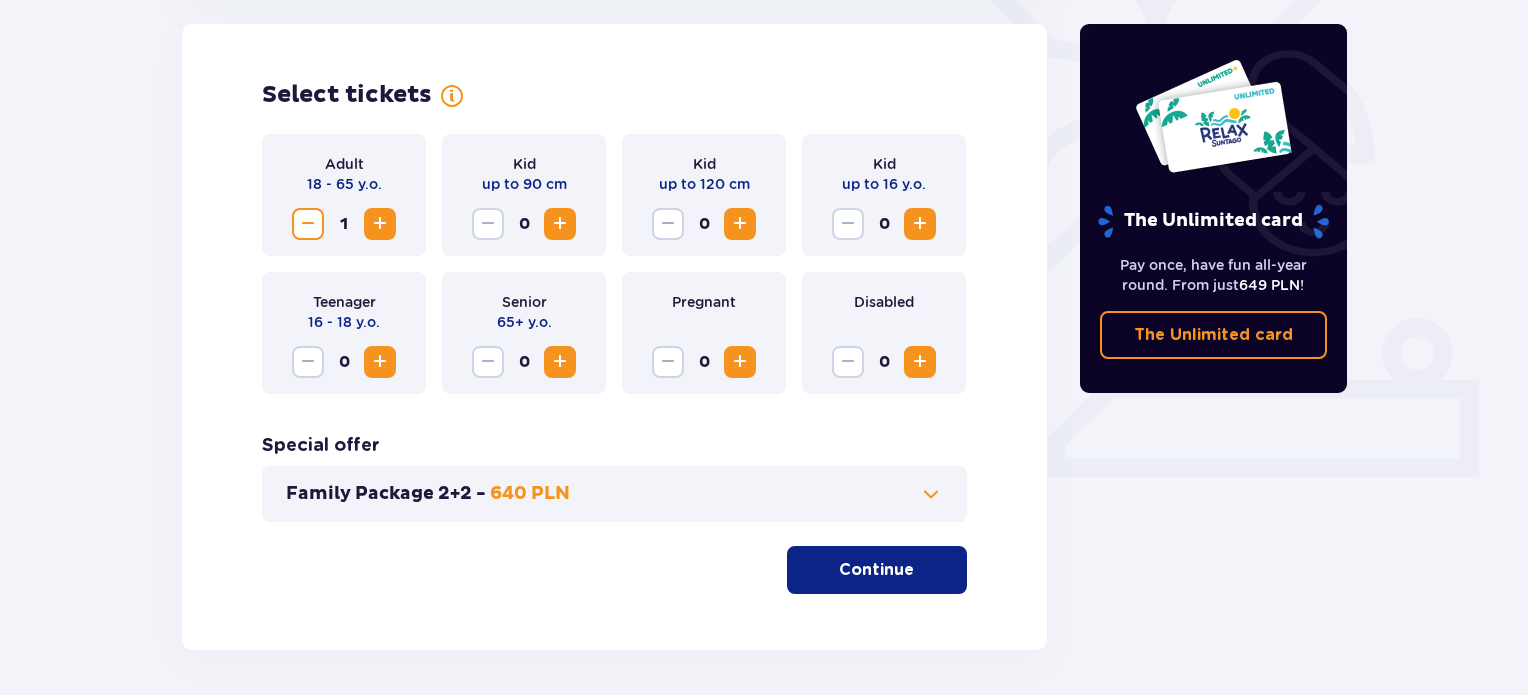 click at bounding box center (380, 224) 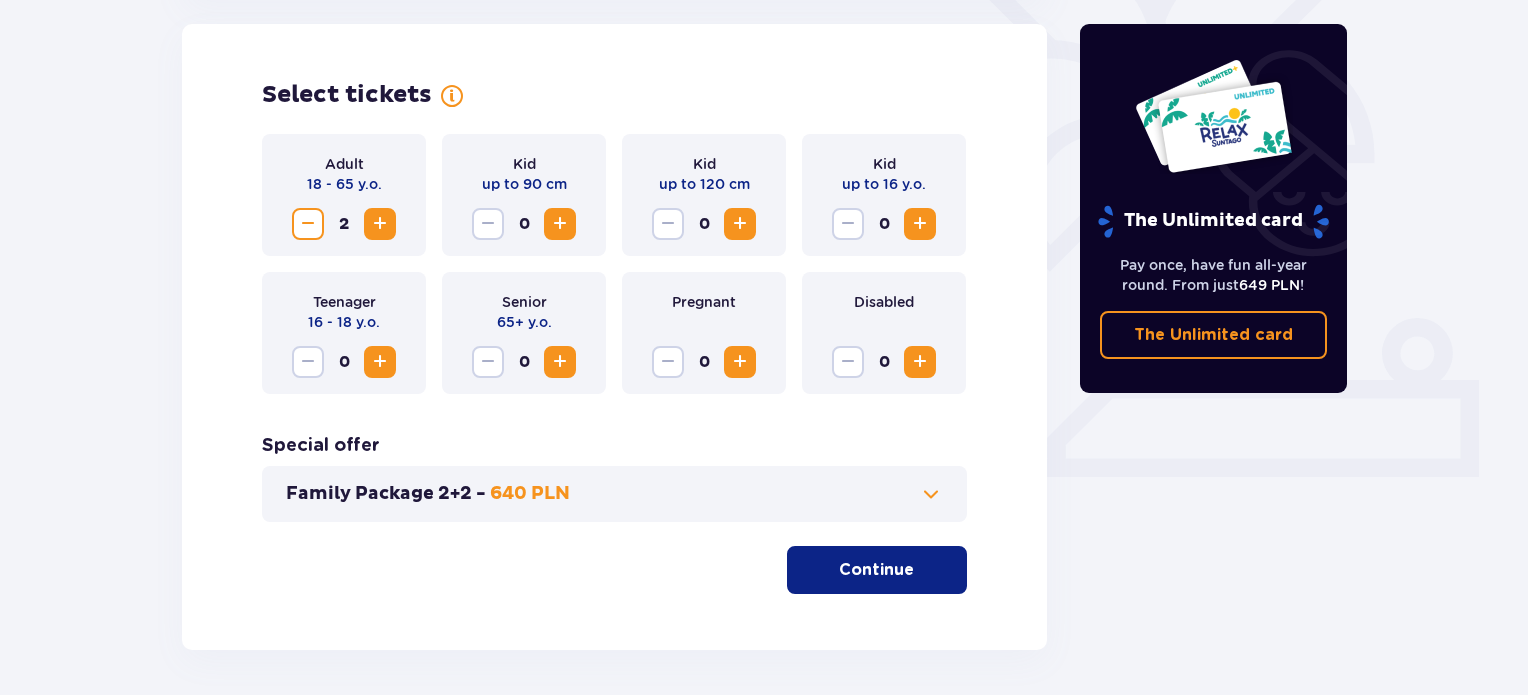 click at bounding box center [920, 224] 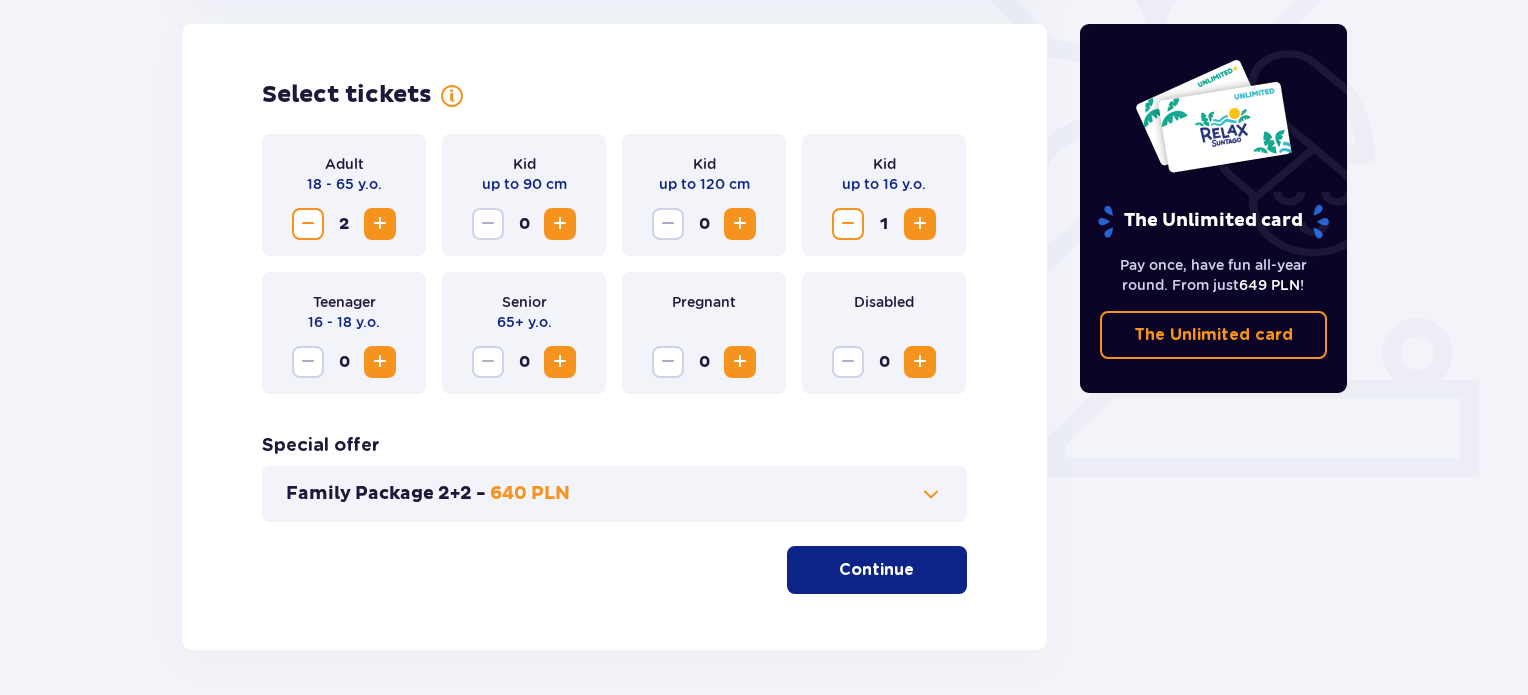 click on "Continue" at bounding box center [876, 570] 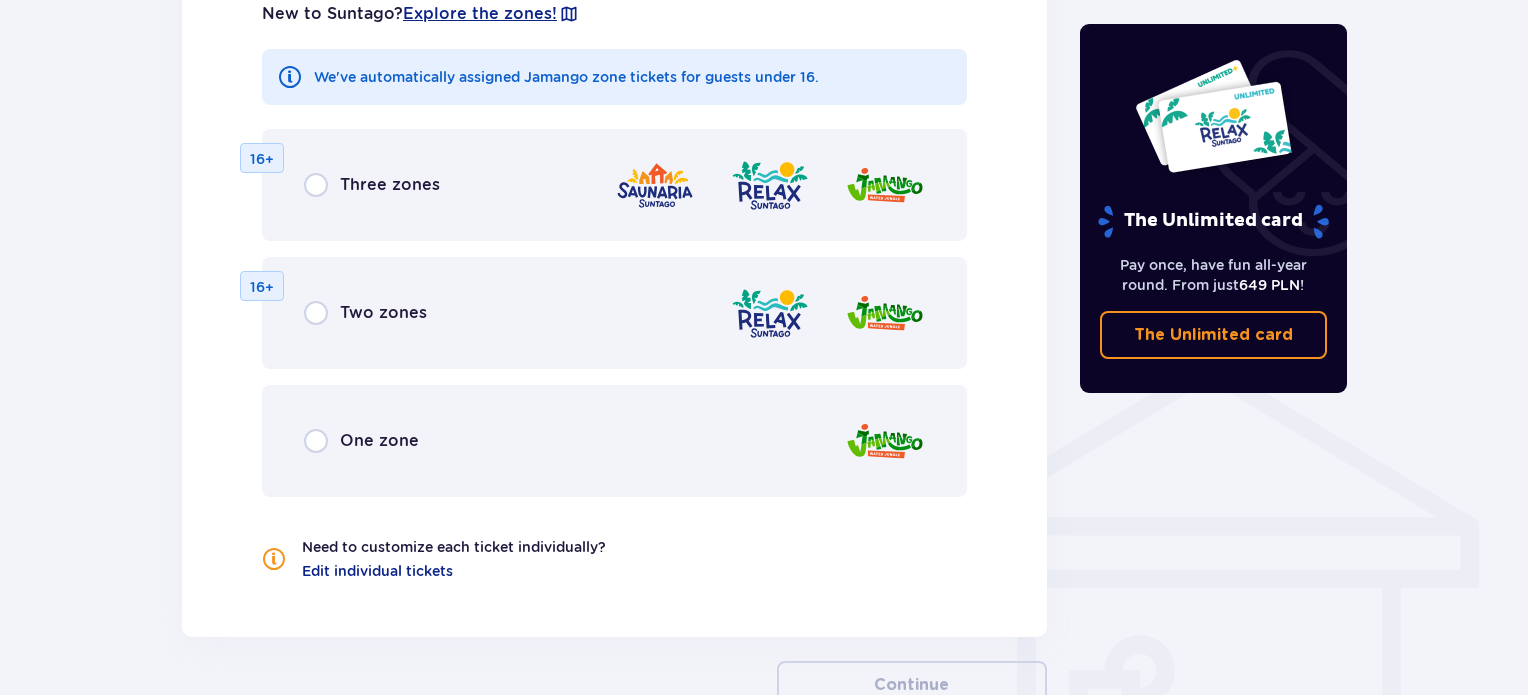 scroll, scrollTop: 1310, scrollLeft: 0, axis: vertical 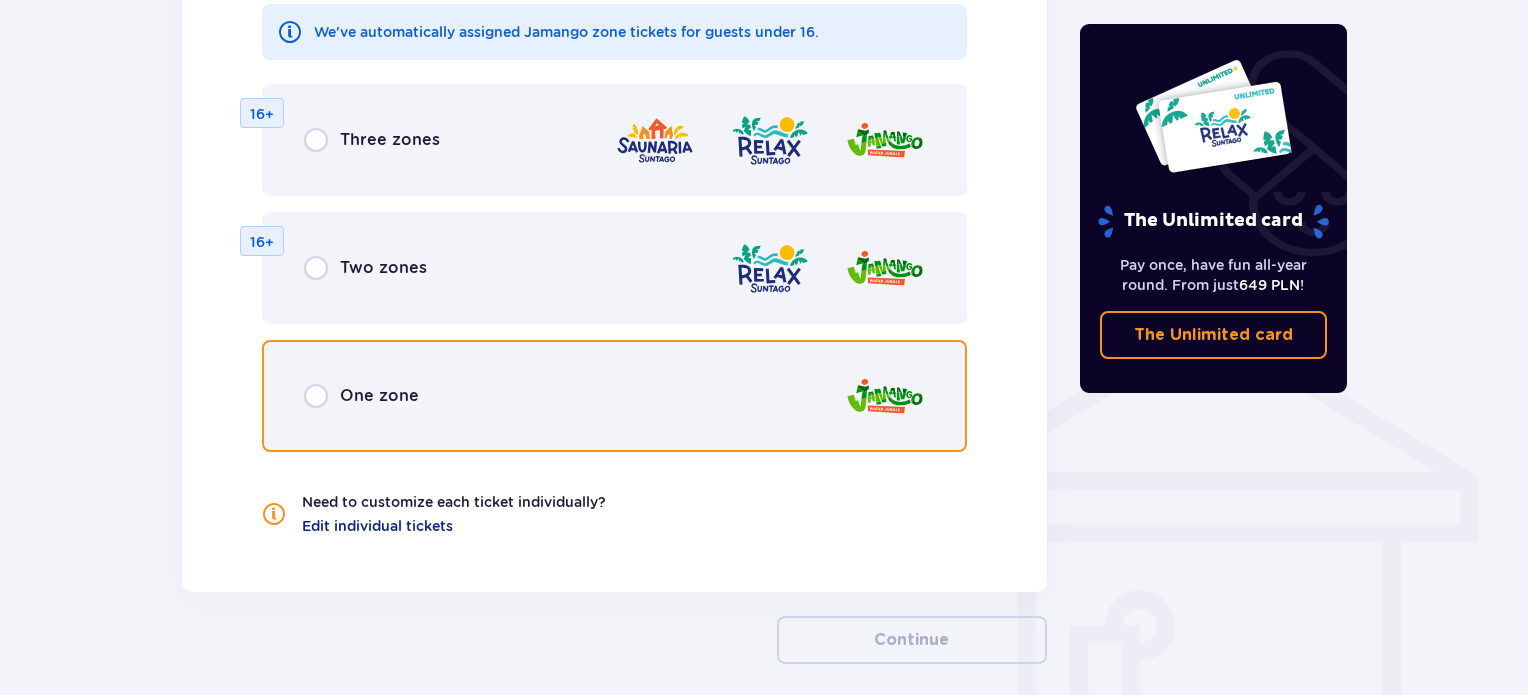 click at bounding box center [316, 396] 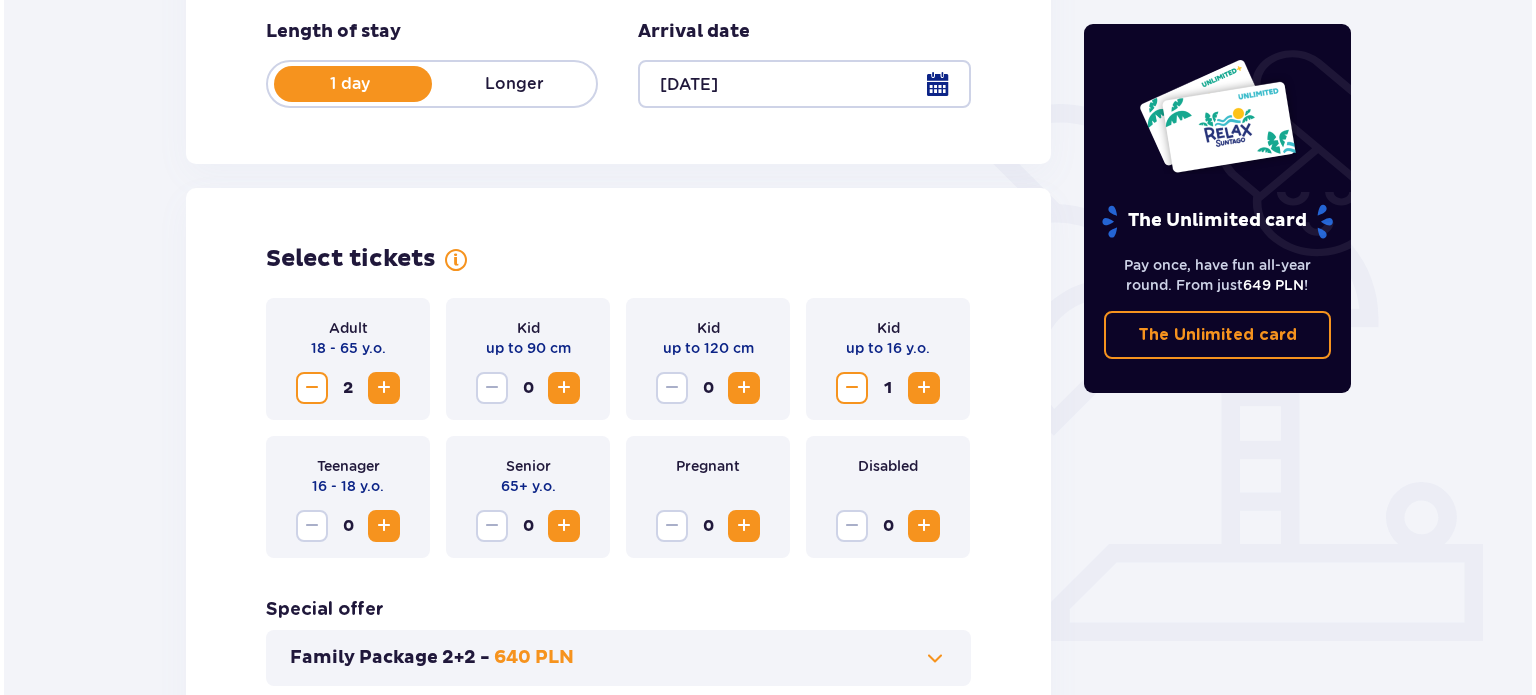 scroll, scrollTop: 378, scrollLeft: 0, axis: vertical 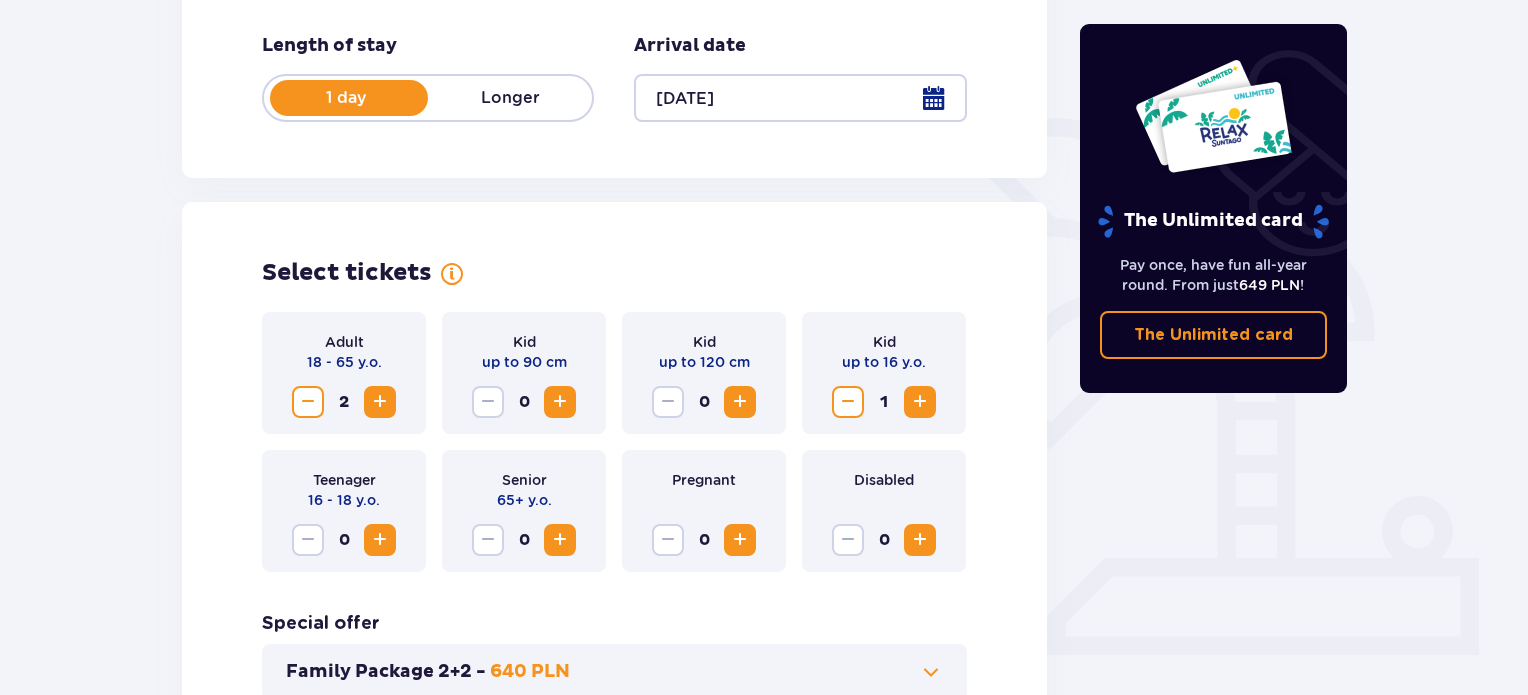 click at bounding box center [800, 98] 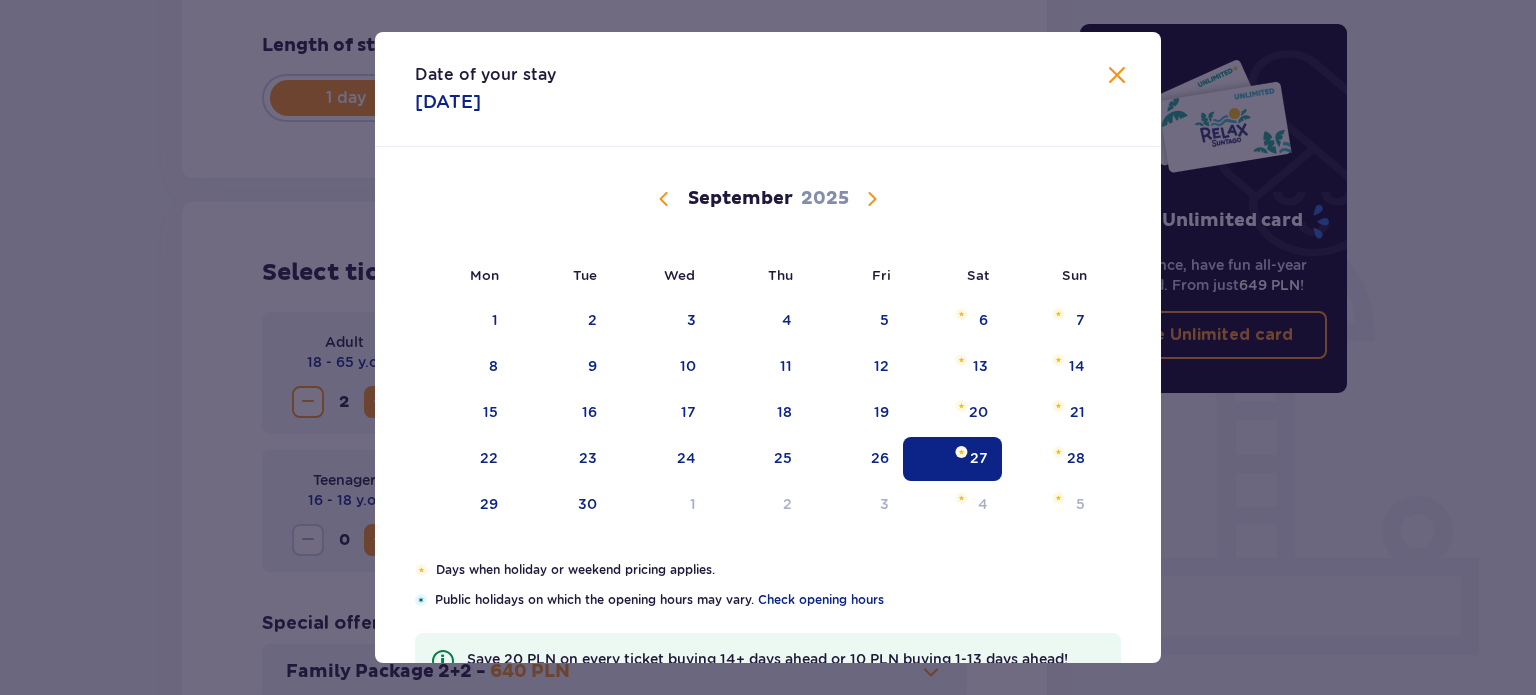 click at bounding box center [872, 199] 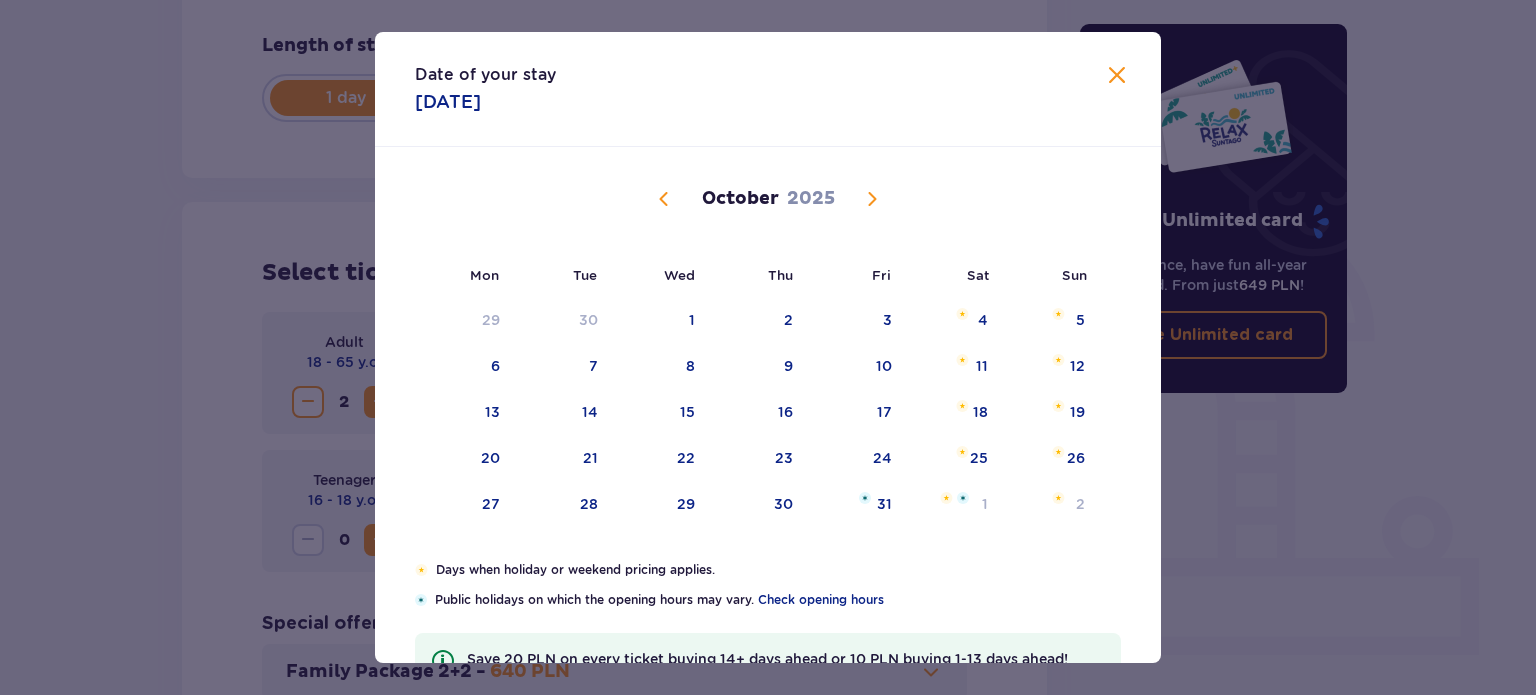 click at bounding box center [872, 199] 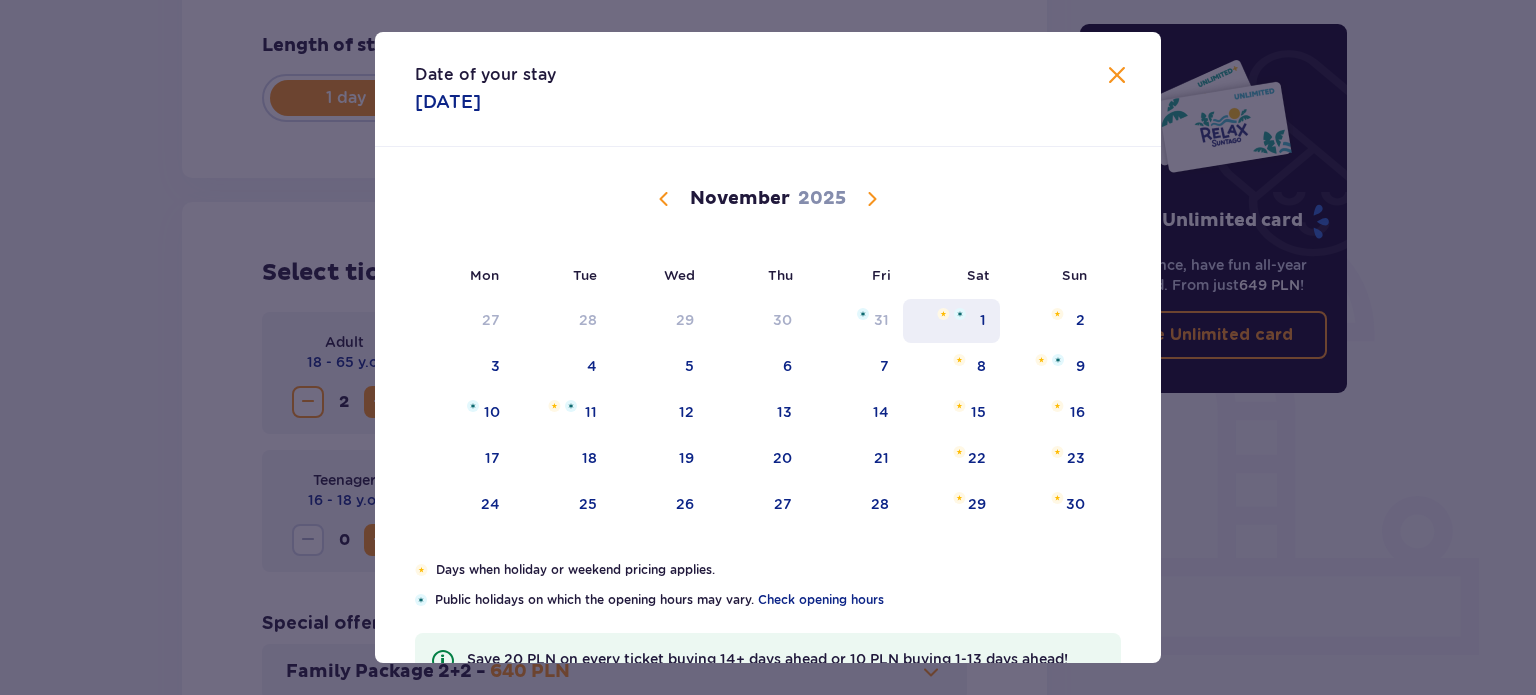 click on "1" at bounding box center (983, 320) 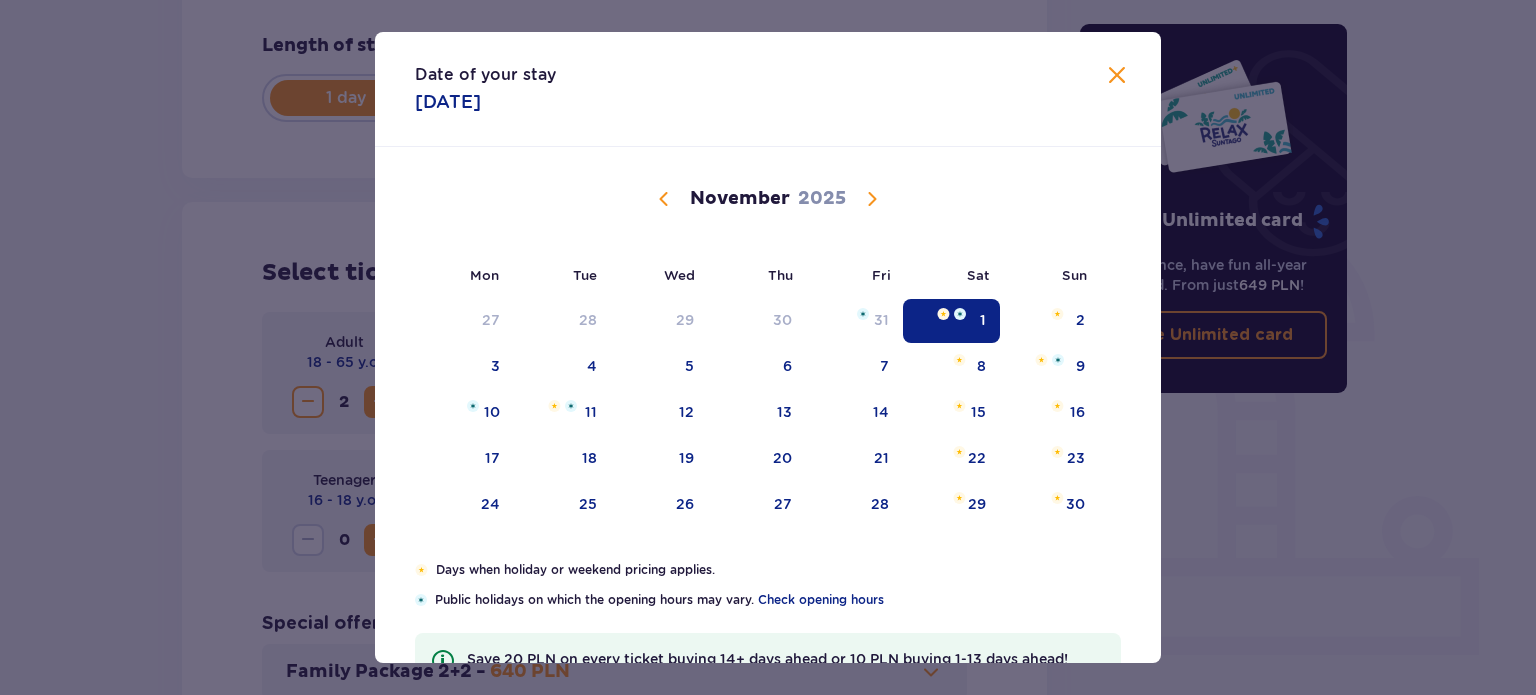 type on "[DATE]" 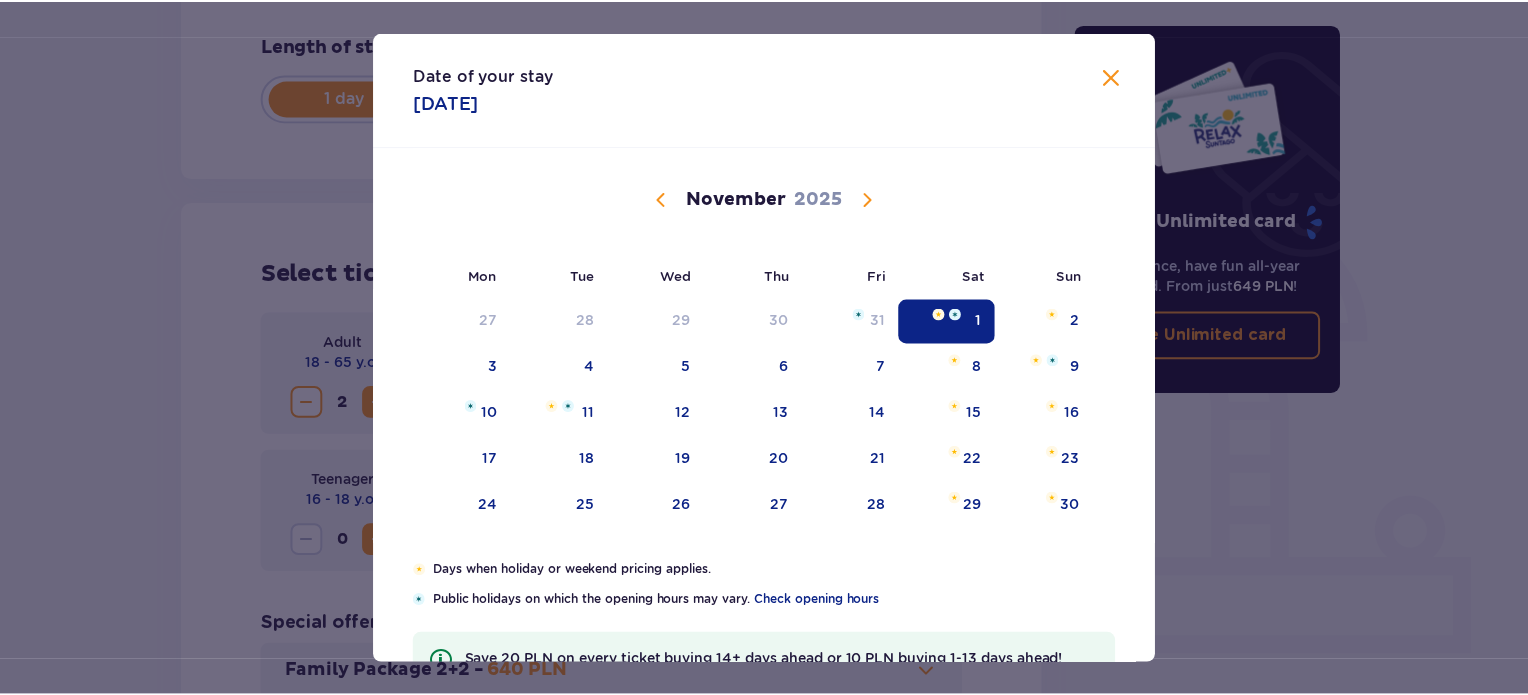 scroll, scrollTop: 324, scrollLeft: 0, axis: vertical 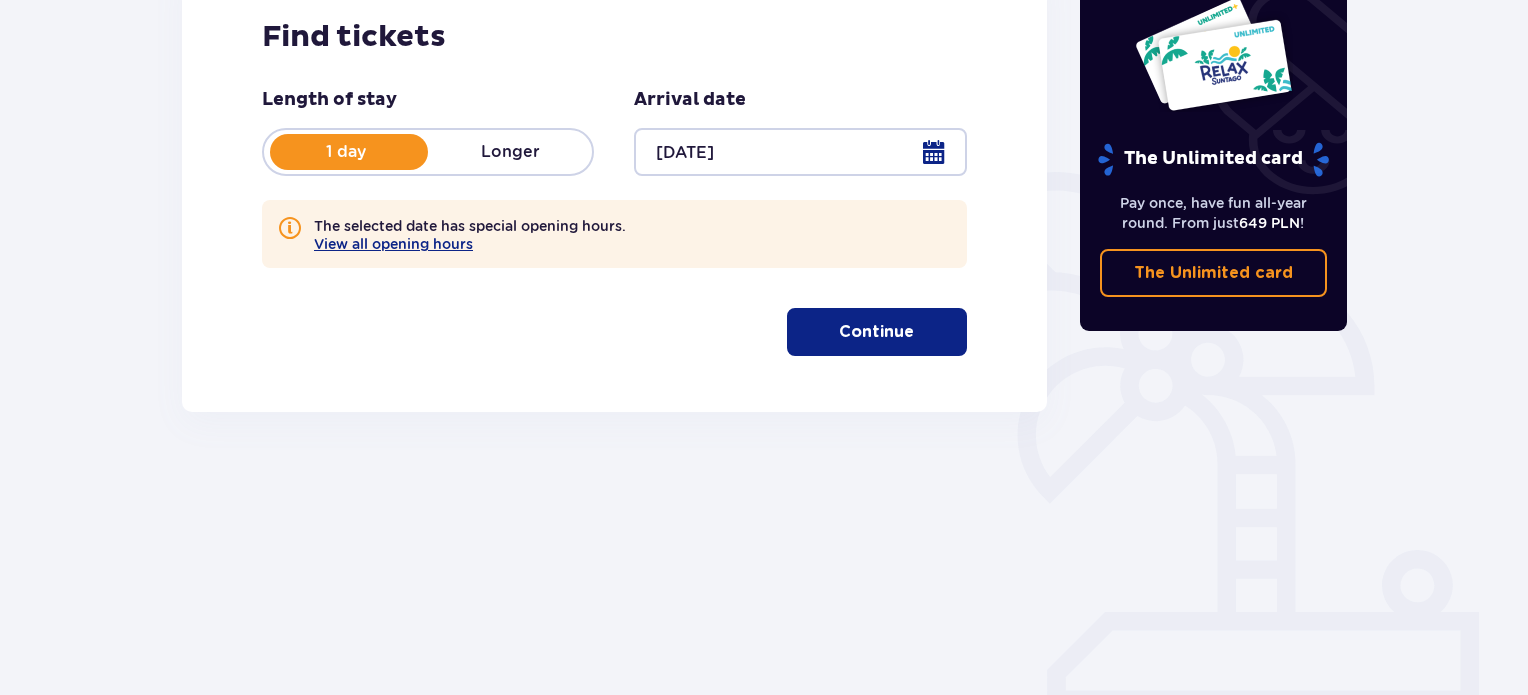 click on "Continue" at bounding box center (876, 332) 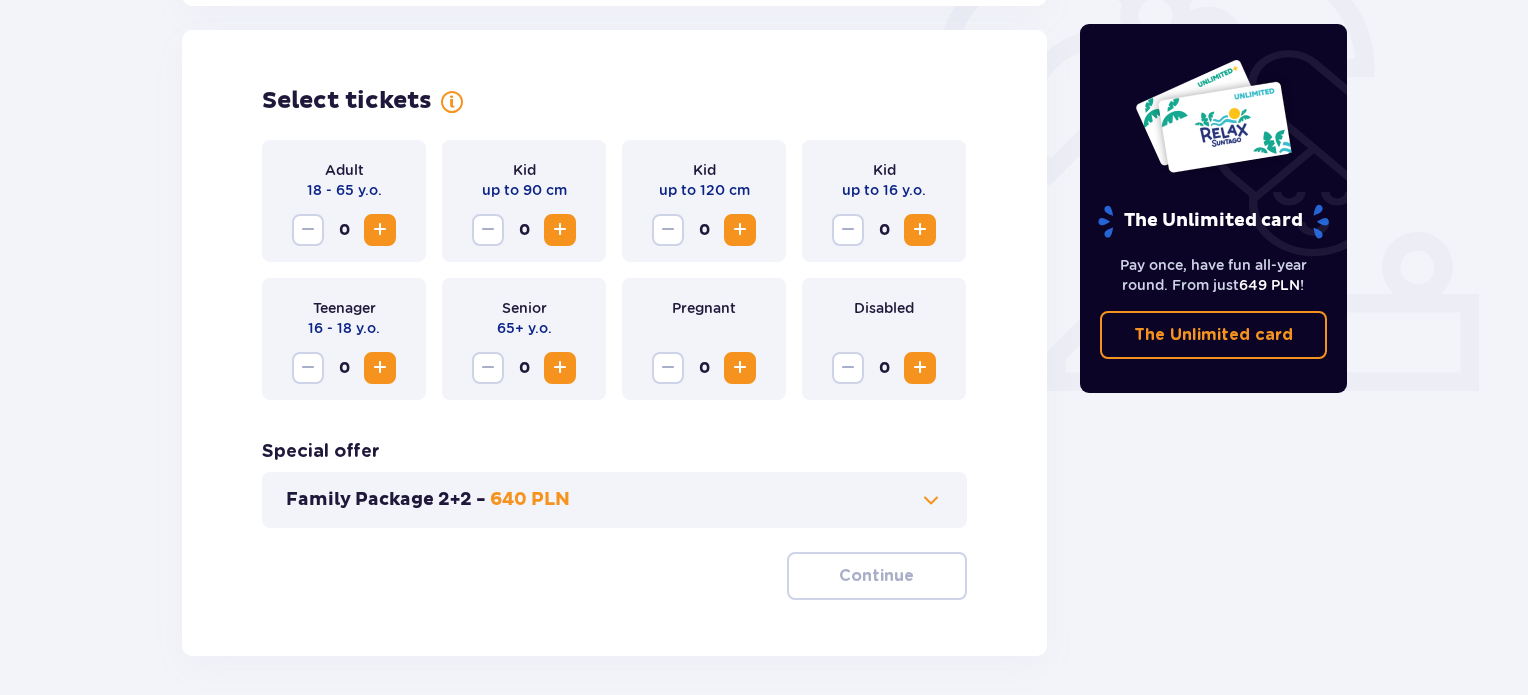 scroll, scrollTop: 648, scrollLeft: 0, axis: vertical 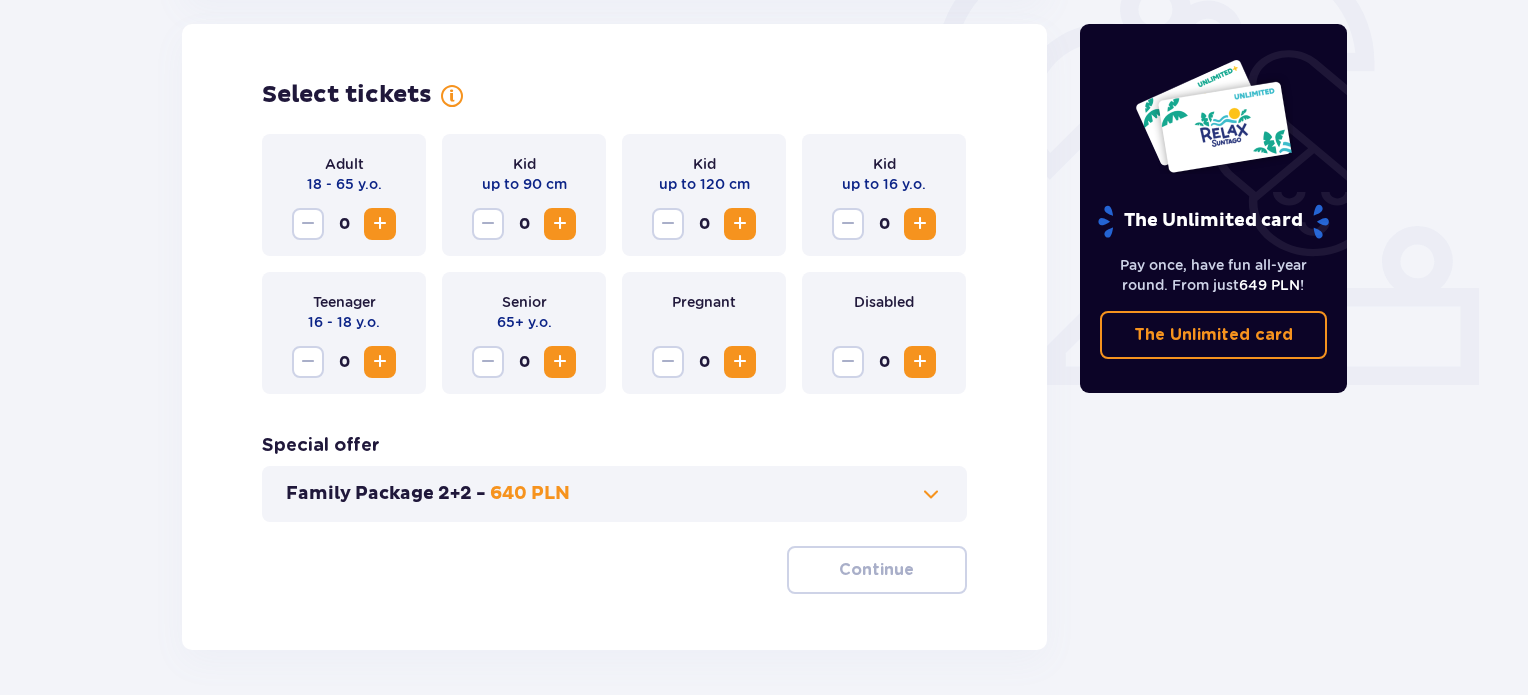 click at bounding box center [380, 224] 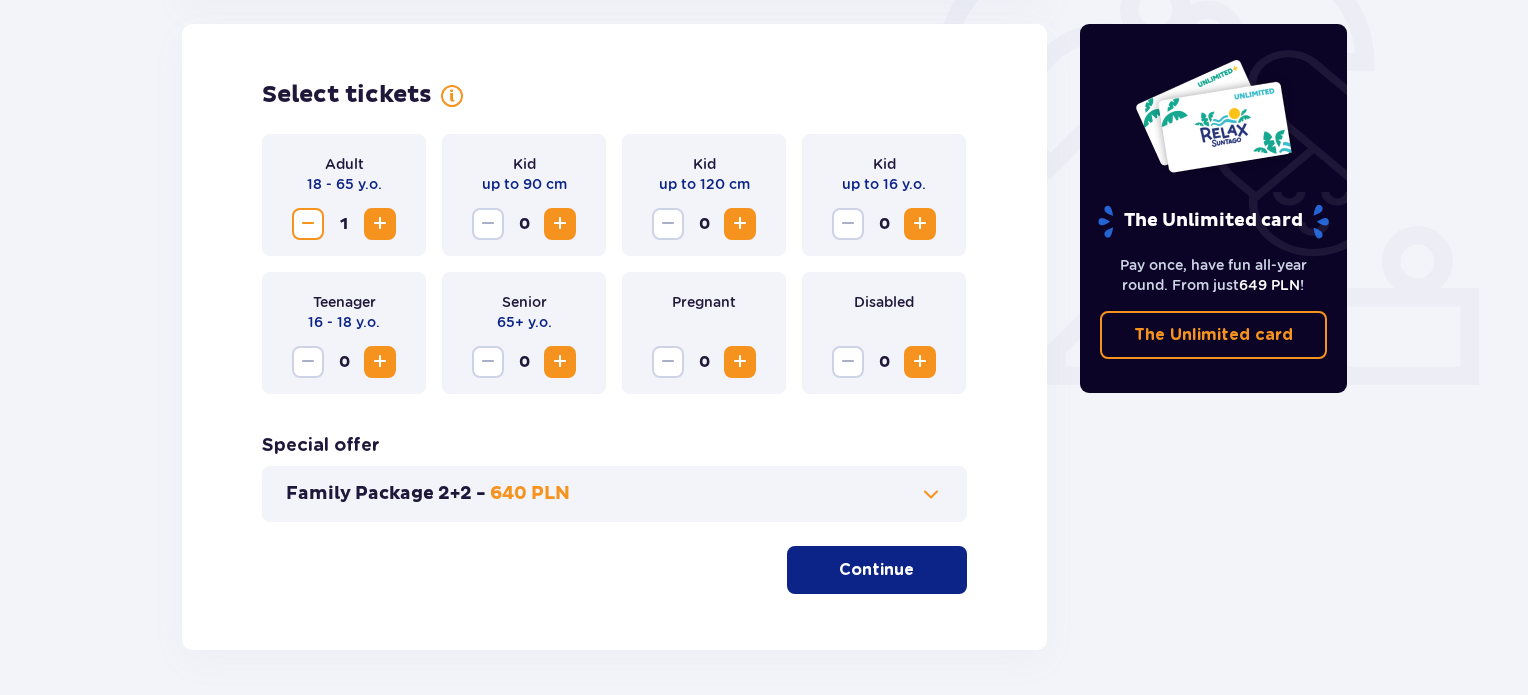 click at bounding box center [380, 224] 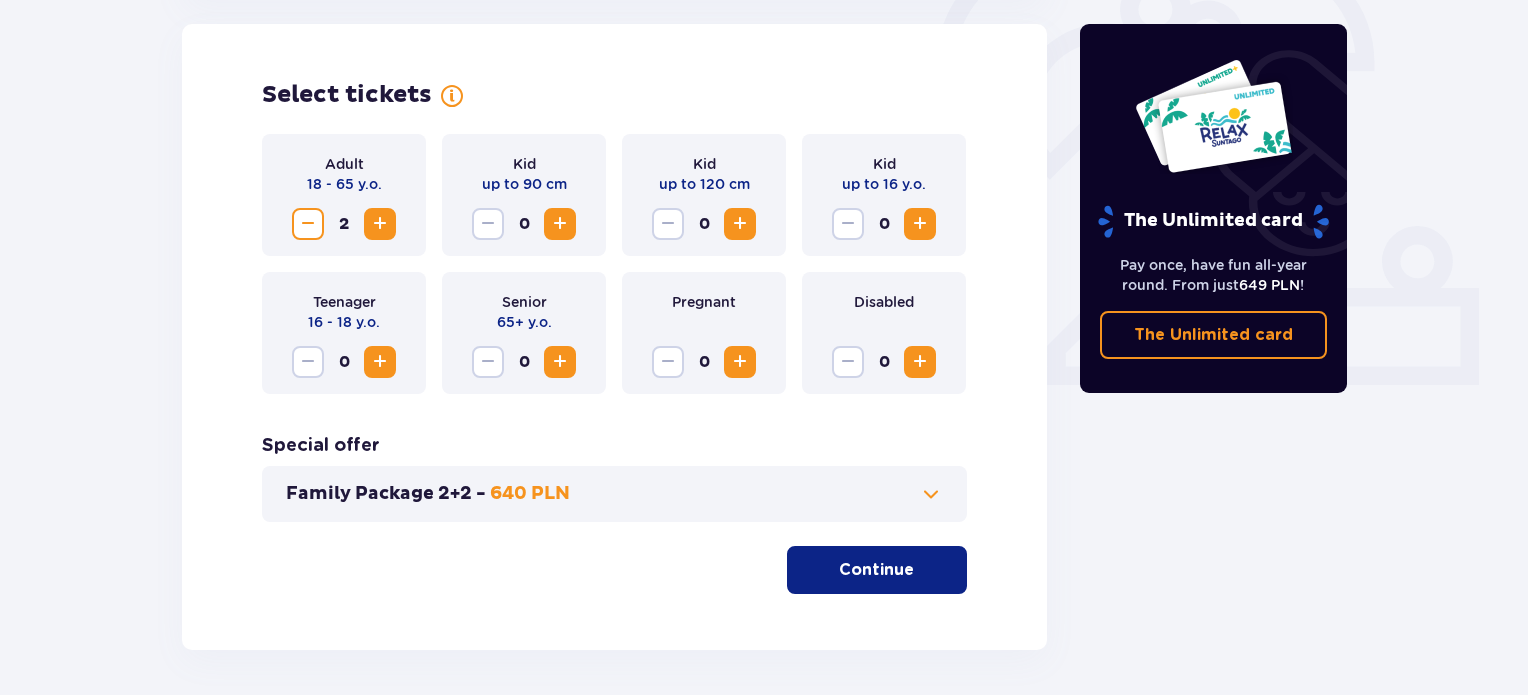 click at bounding box center [920, 224] 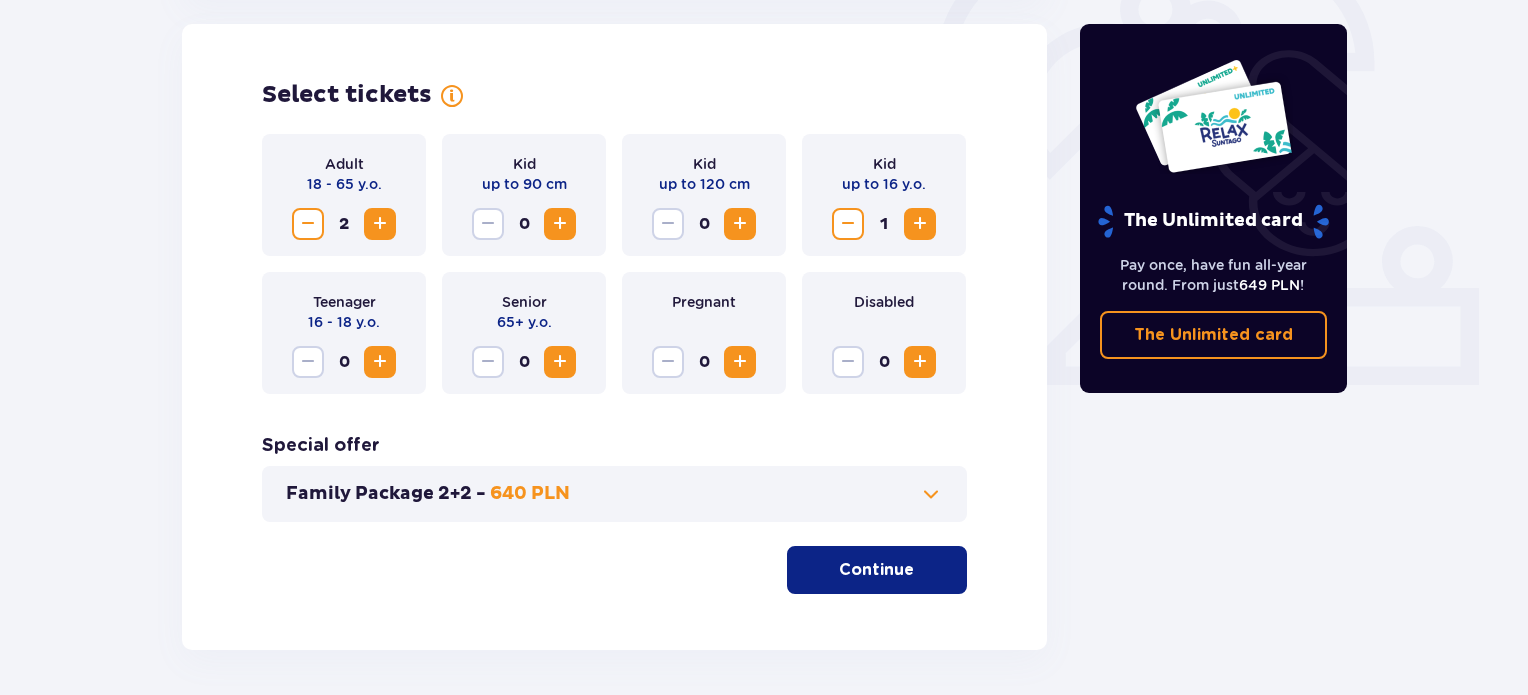 drag, startPoint x: 876, startPoint y: 577, endPoint x: 883, endPoint y: 563, distance: 15.652476 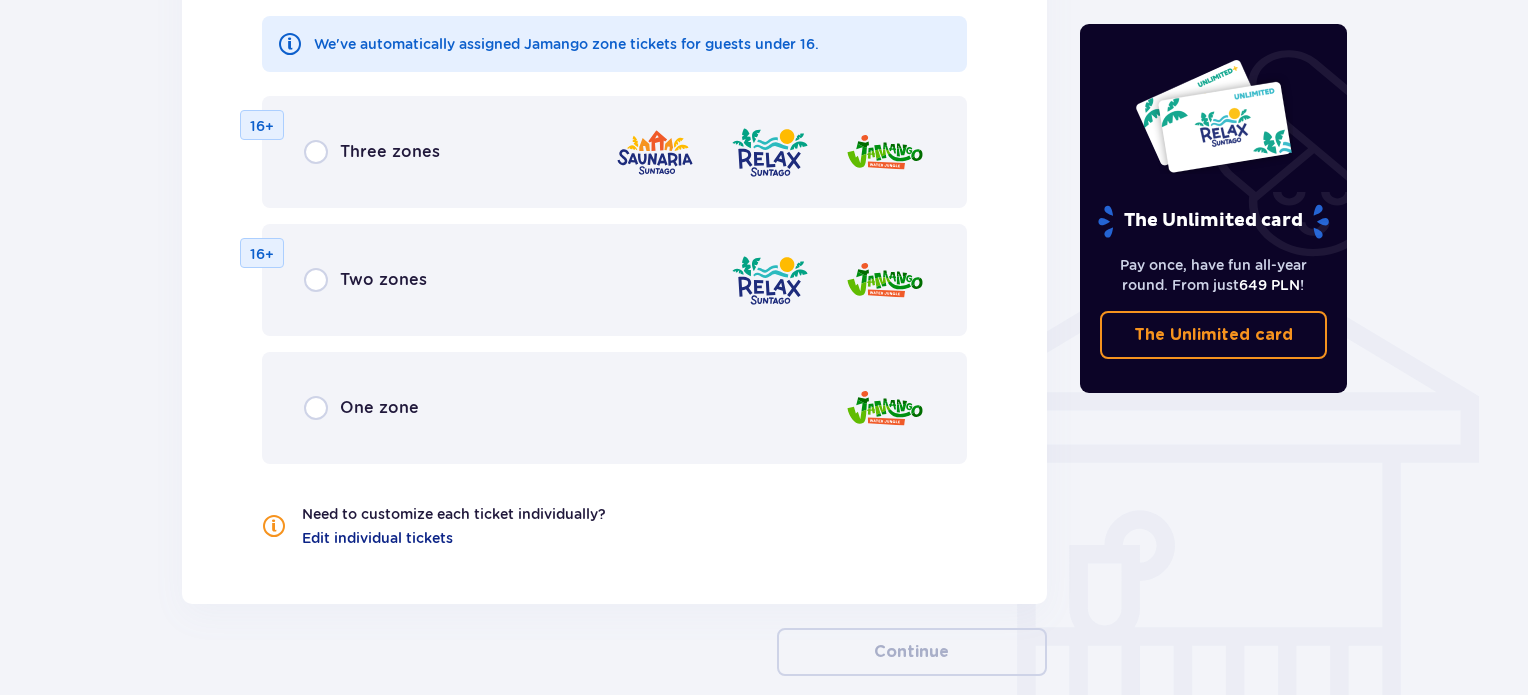 scroll, scrollTop: 1403, scrollLeft: 0, axis: vertical 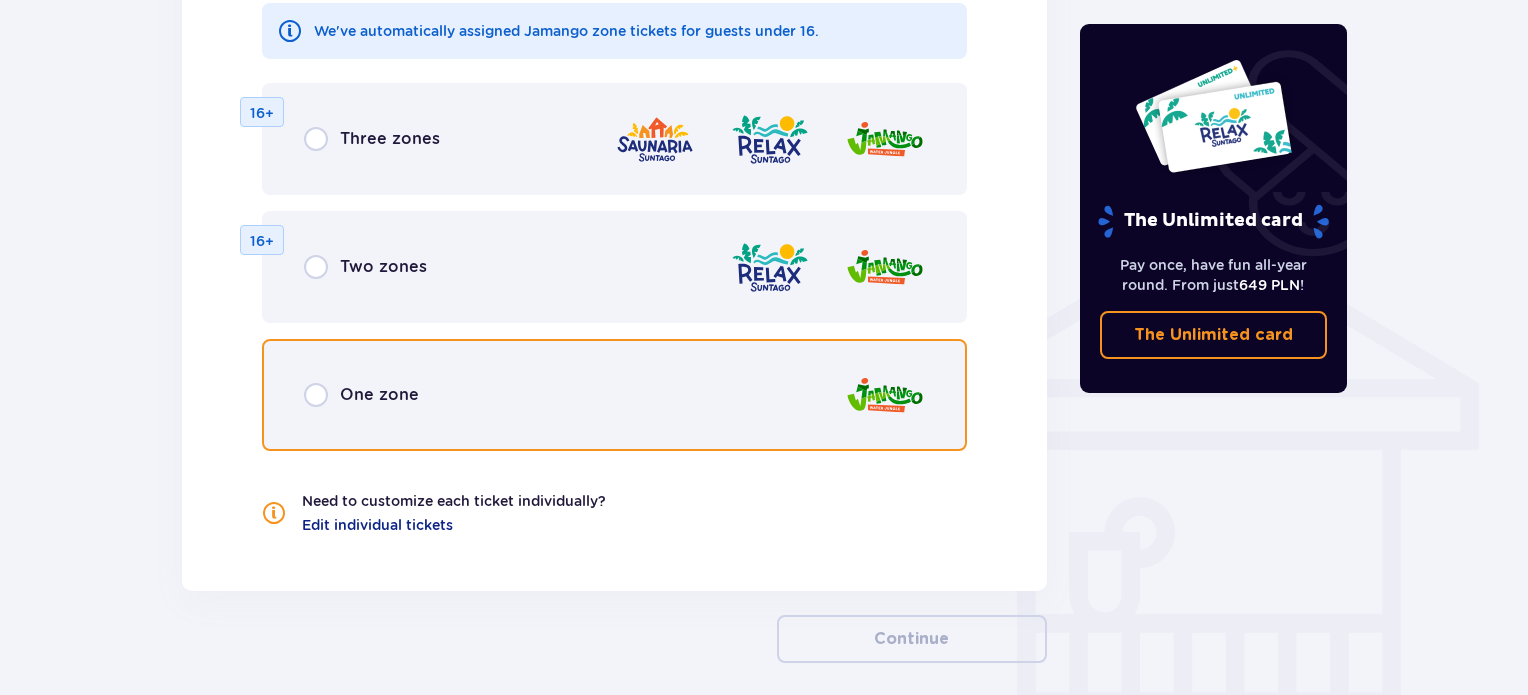 click at bounding box center [316, 395] 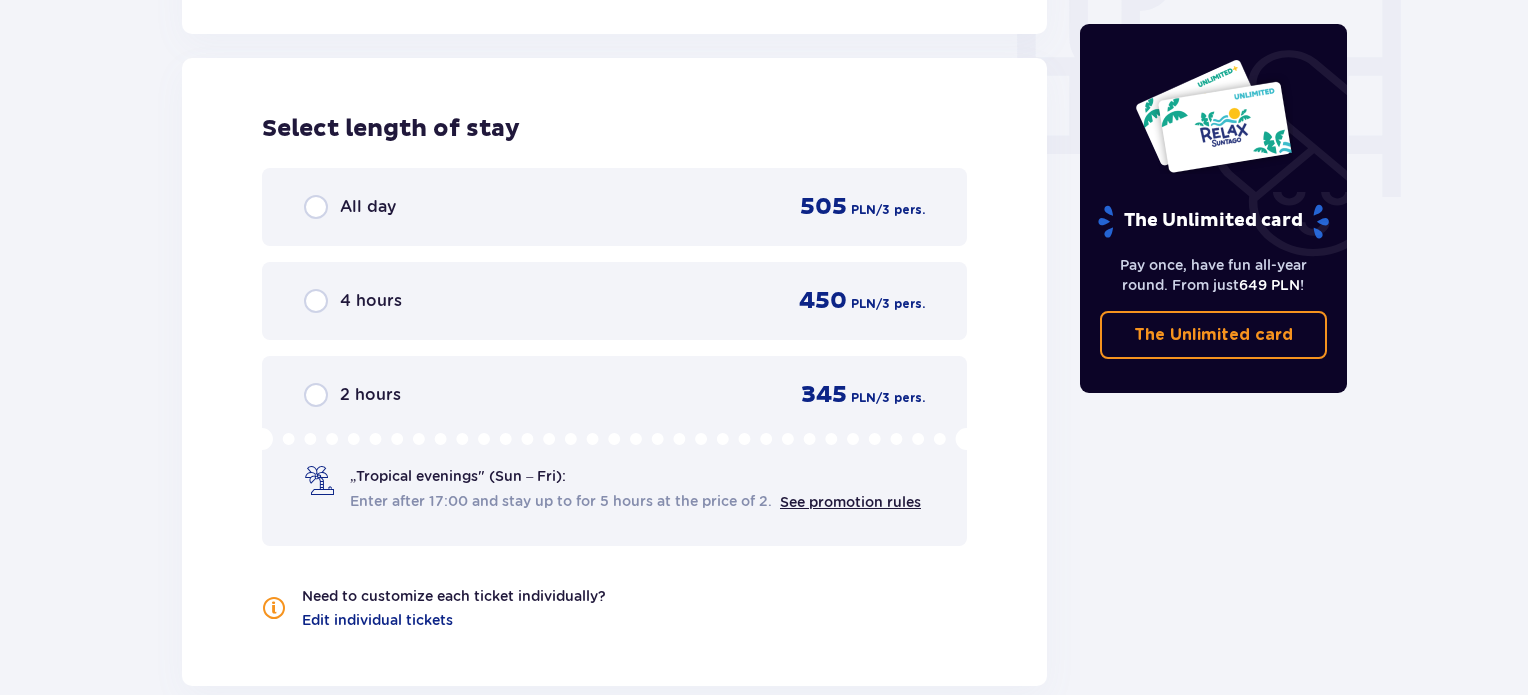 scroll, scrollTop: 1971, scrollLeft: 0, axis: vertical 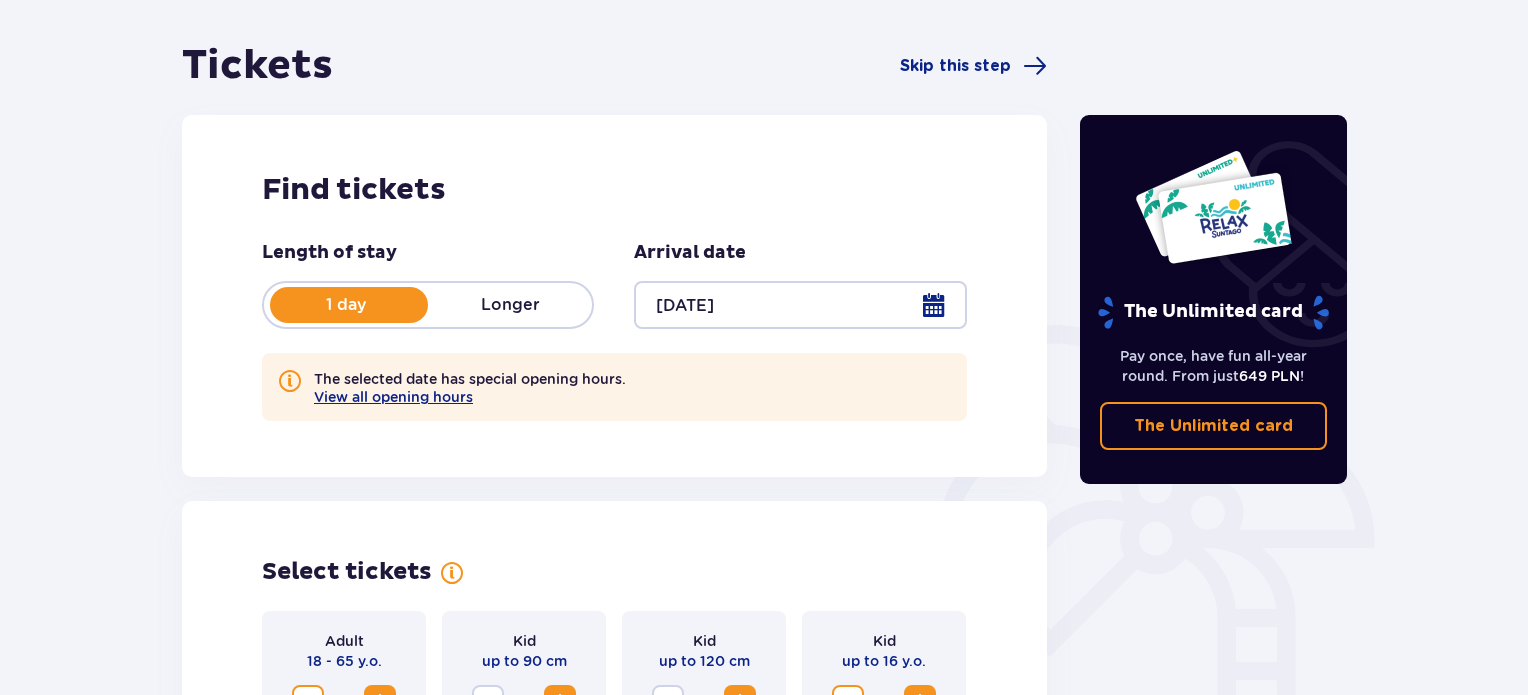 click at bounding box center [800, 305] 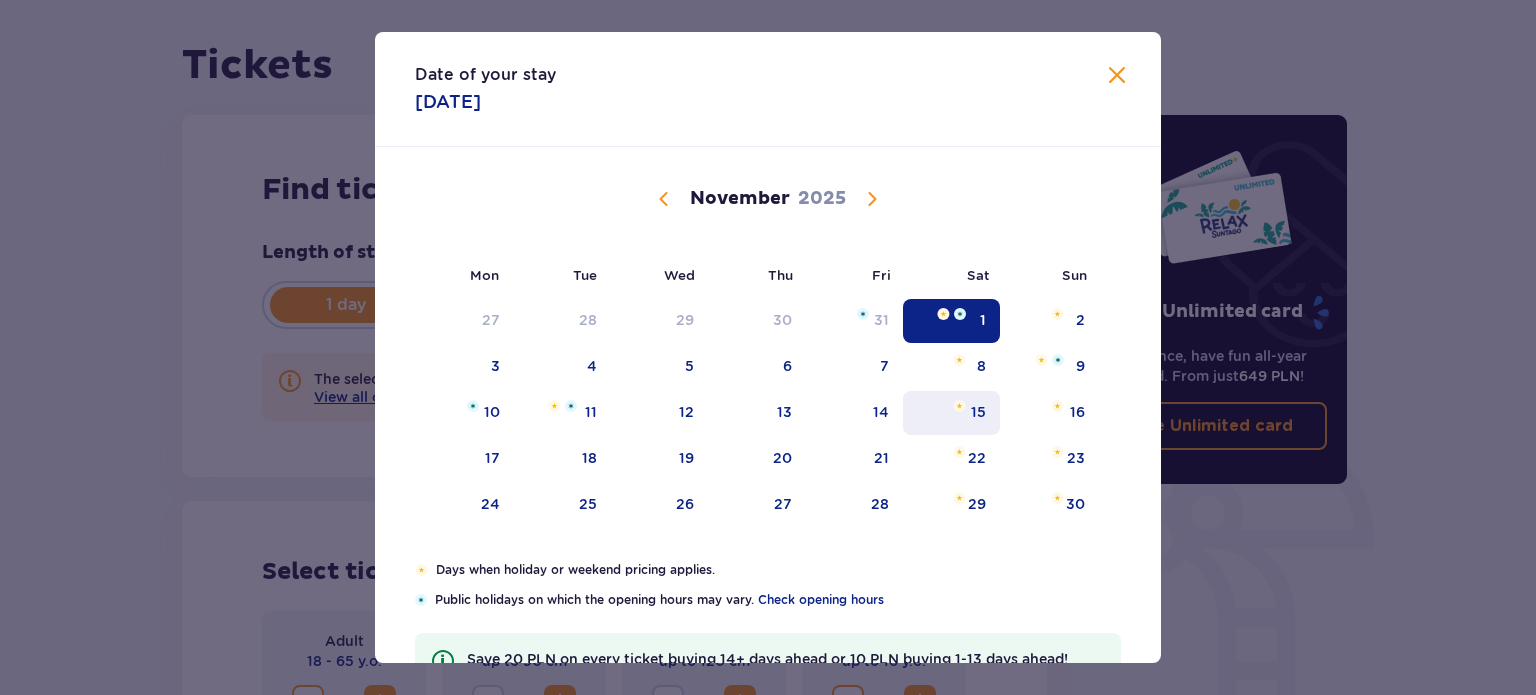 click on "15" at bounding box center [978, 412] 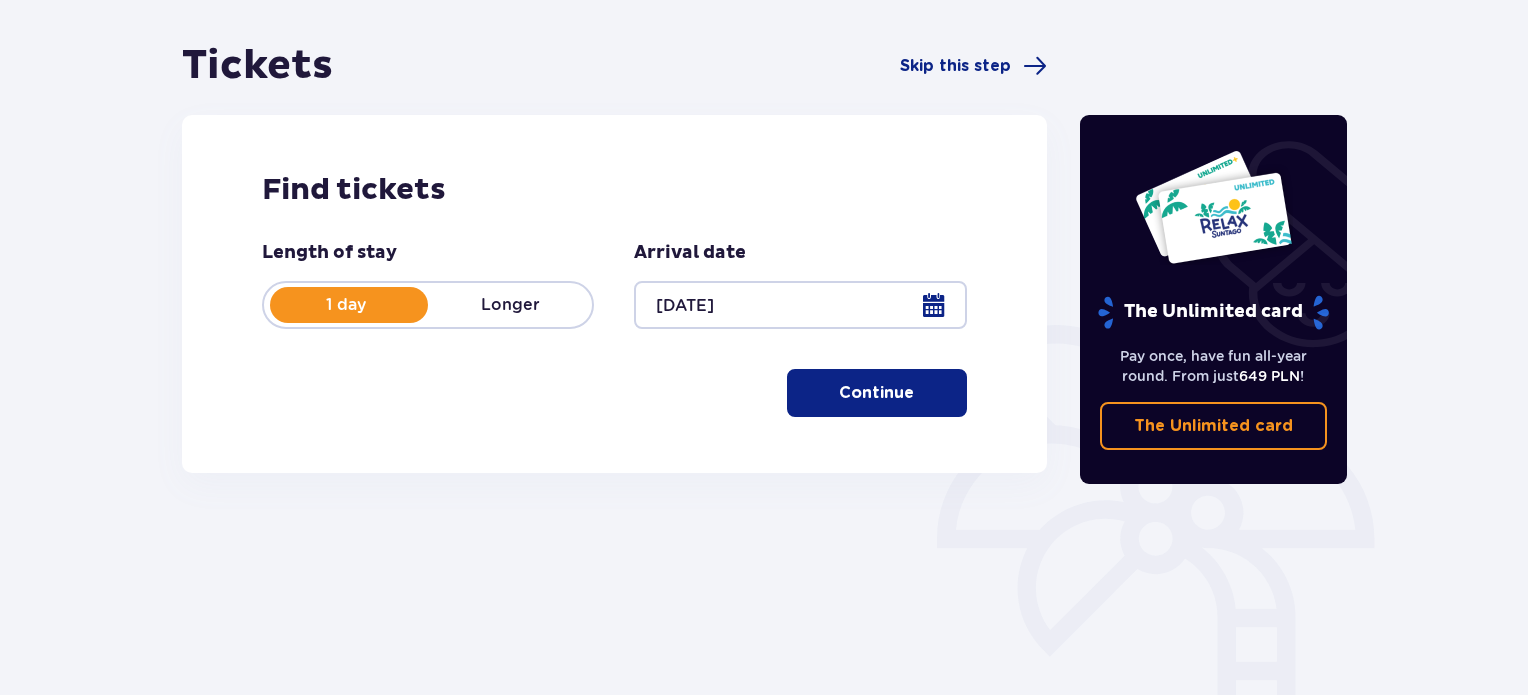 click on "Continue" at bounding box center [876, 393] 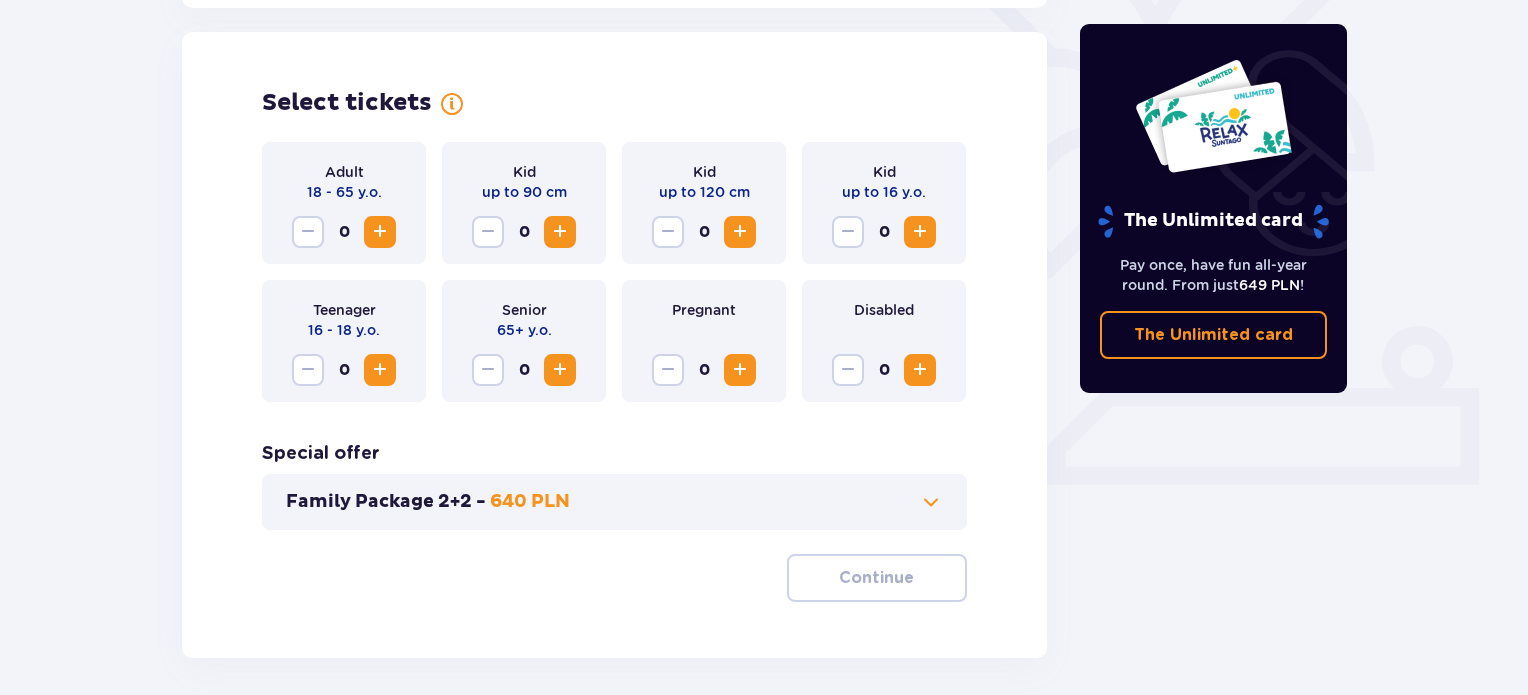 scroll, scrollTop: 556, scrollLeft: 0, axis: vertical 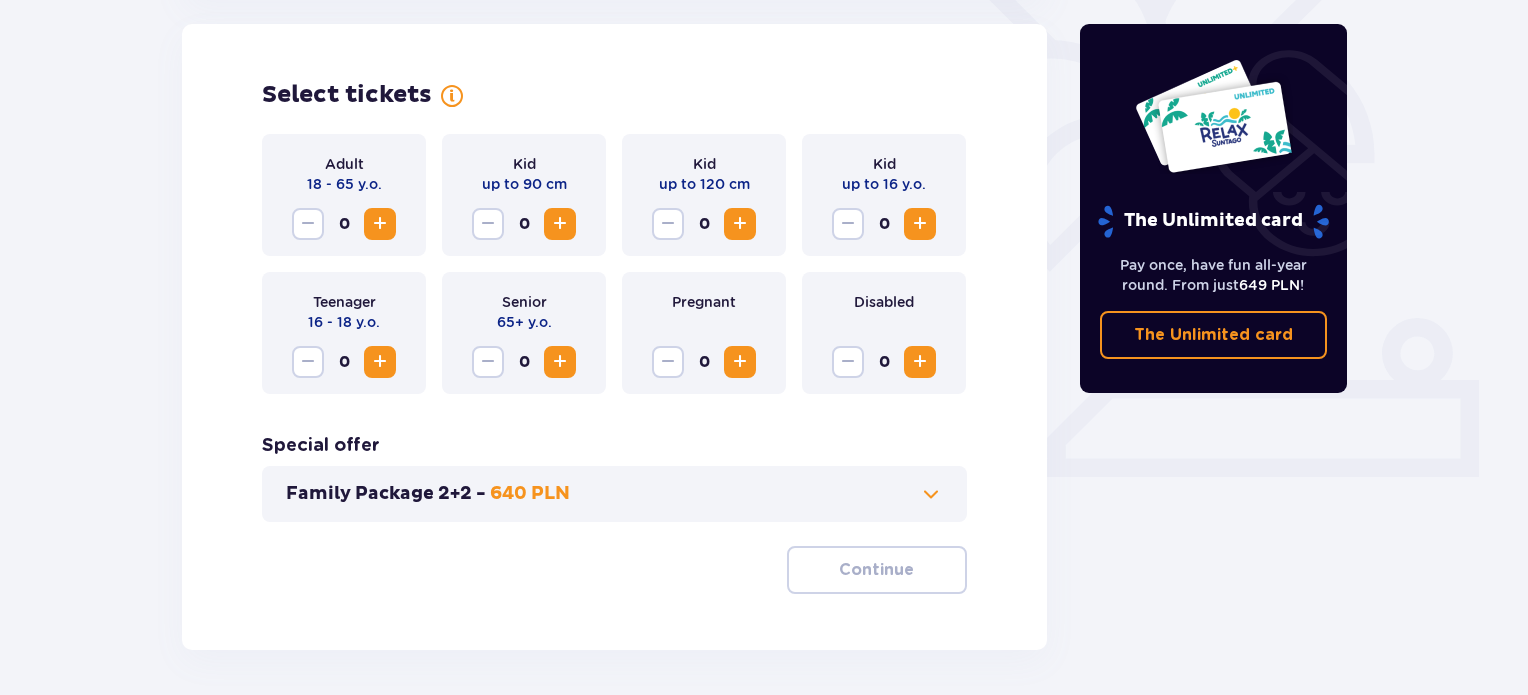click at bounding box center [380, 224] 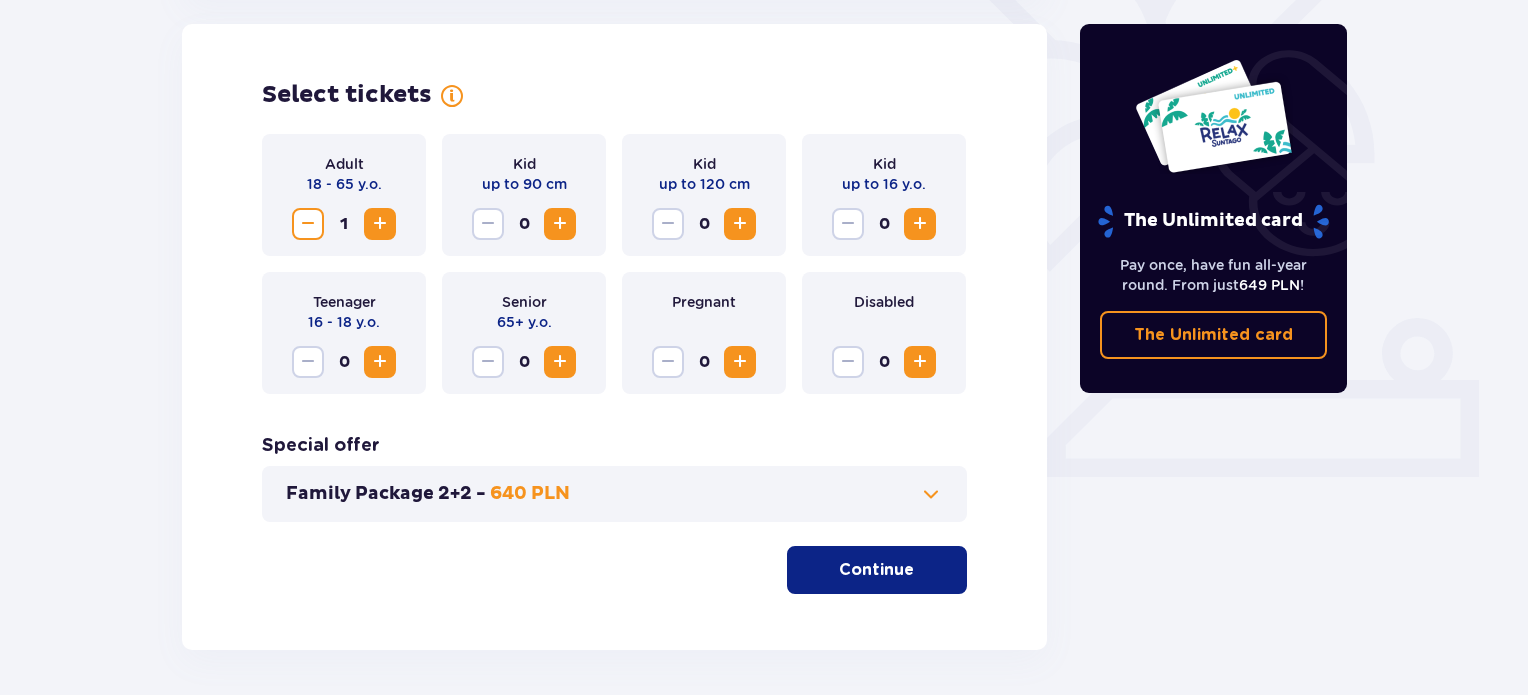 drag, startPoint x: 381, startPoint y: 221, endPoint x: 686, endPoint y: 209, distance: 305.23596 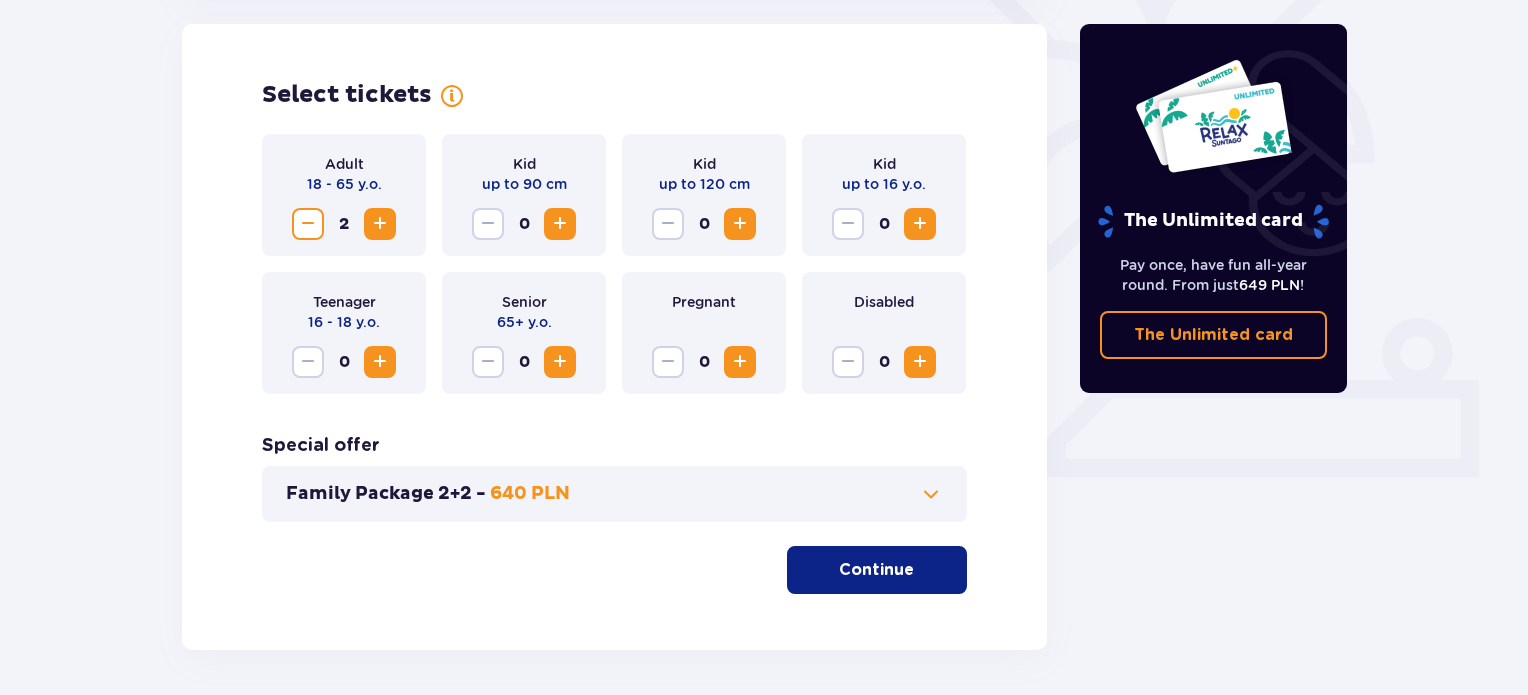 click at bounding box center [920, 224] 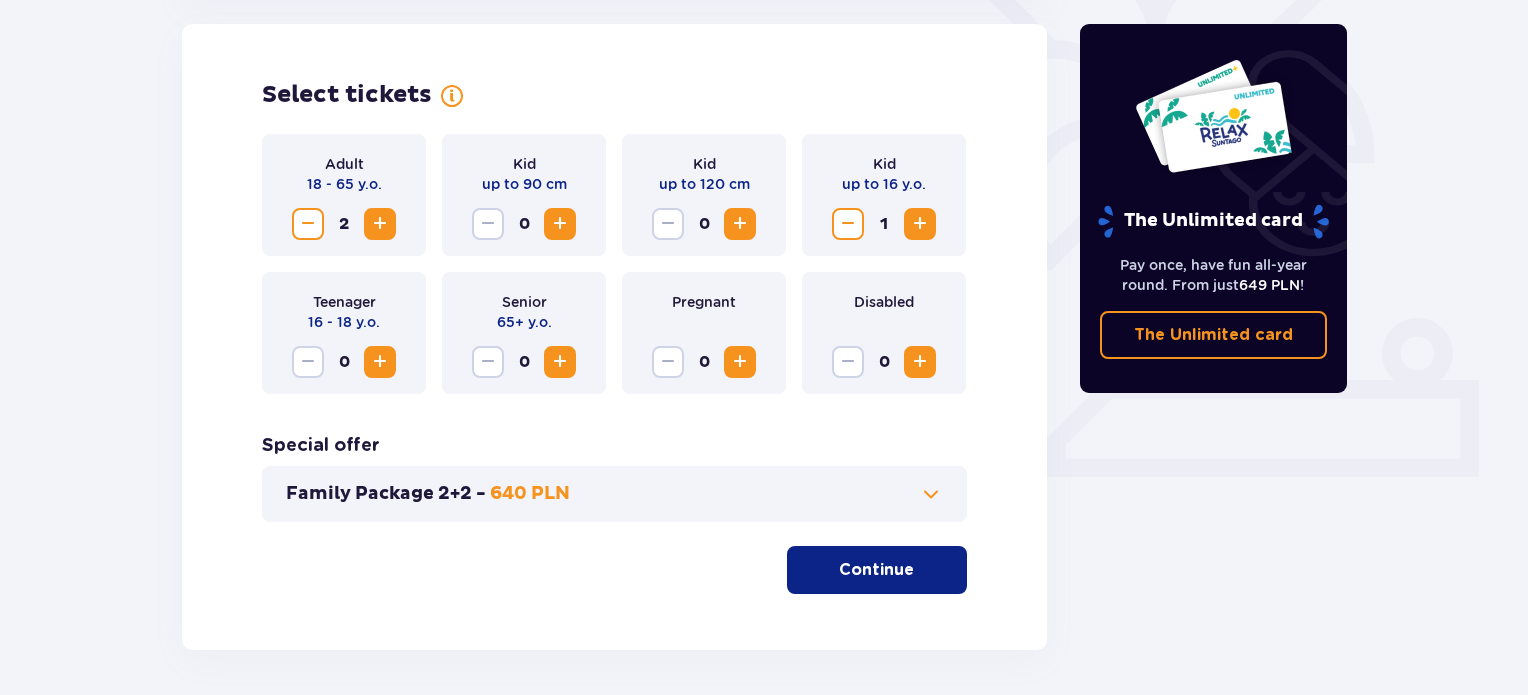 drag, startPoint x: 869, startPoint y: 573, endPoint x: 753, endPoint y: 491, distance: 142.05632 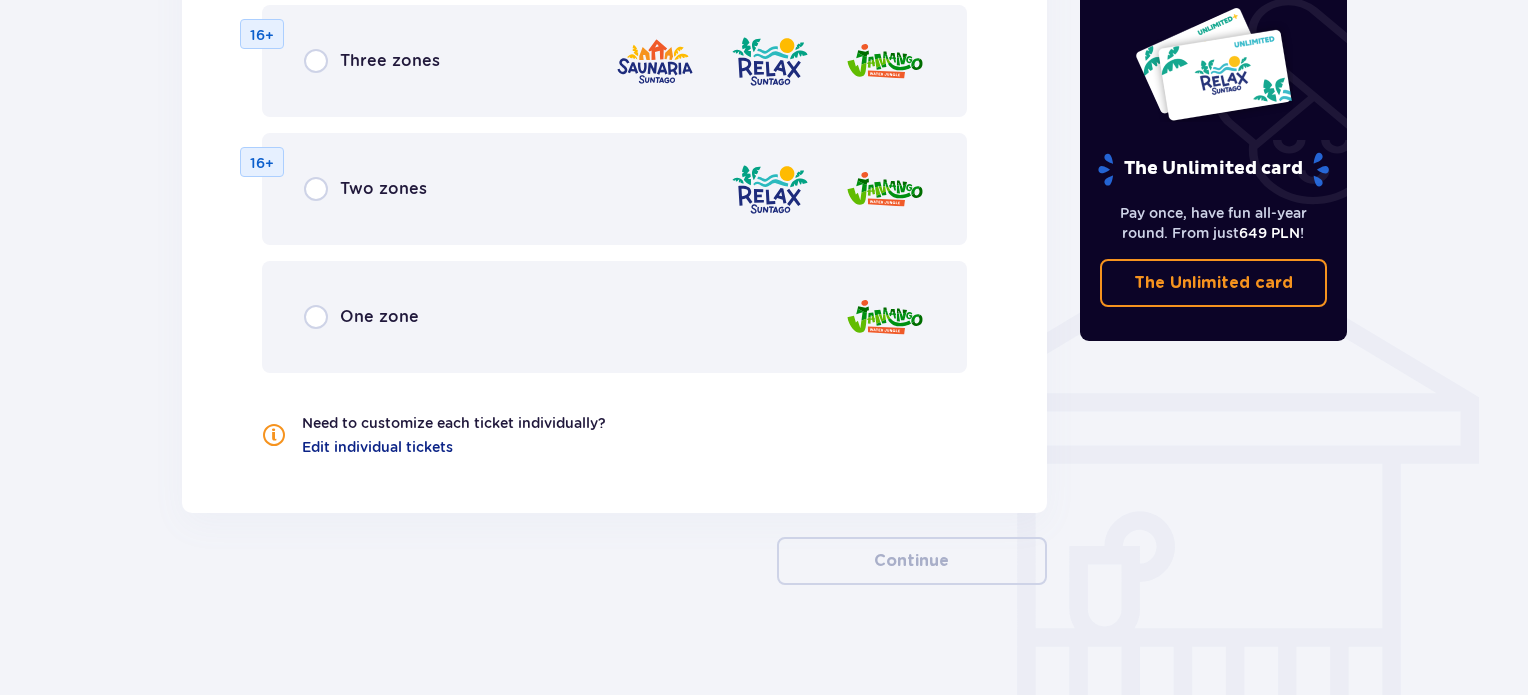 scroll, scrollTop: 1399, scrollLeft: 0, axis: vertical 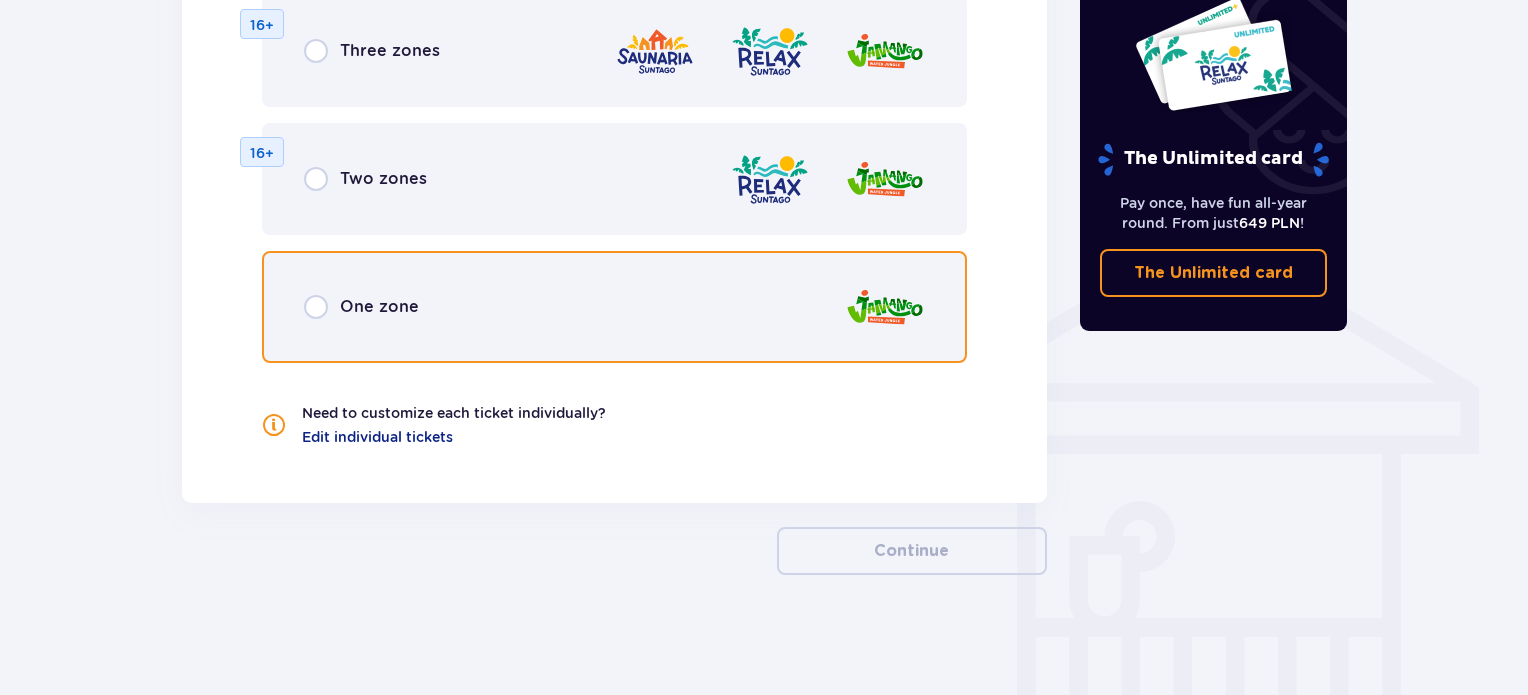 drag, startPoint x: 312, startPoint y: 307, endPoint x: 456, endPoint y: 298, distance: 144.28098 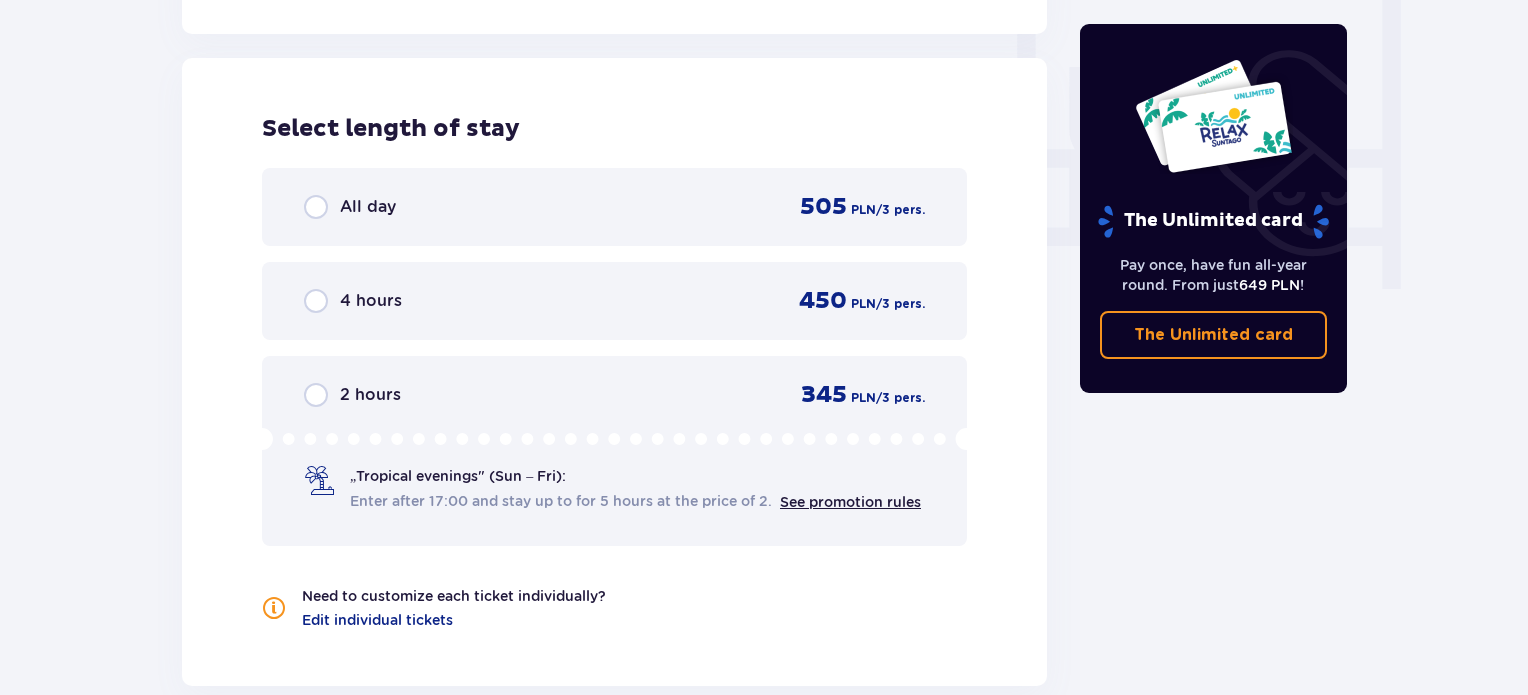 scroll, scrollTop: 1878, scrollLeft: 0, axis: vertical 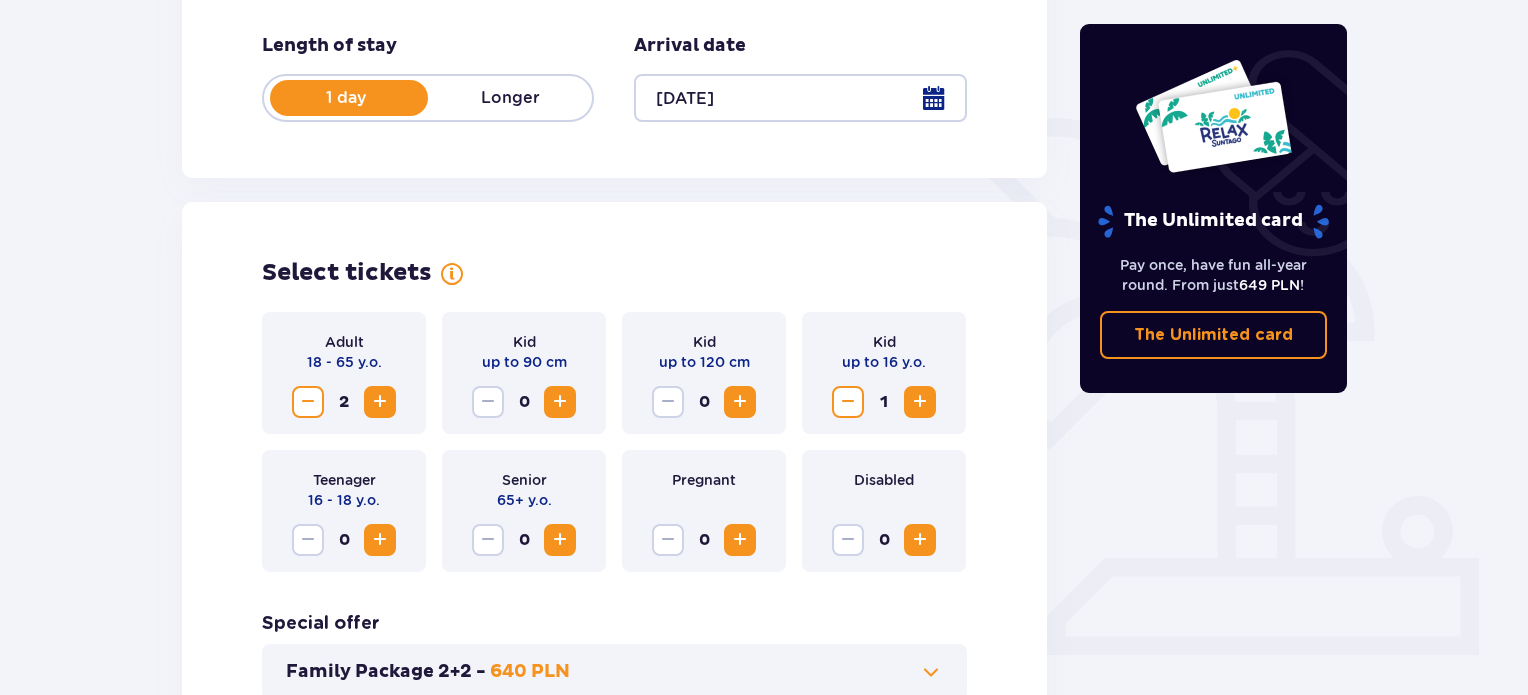 click at bounding box center [800, 98] 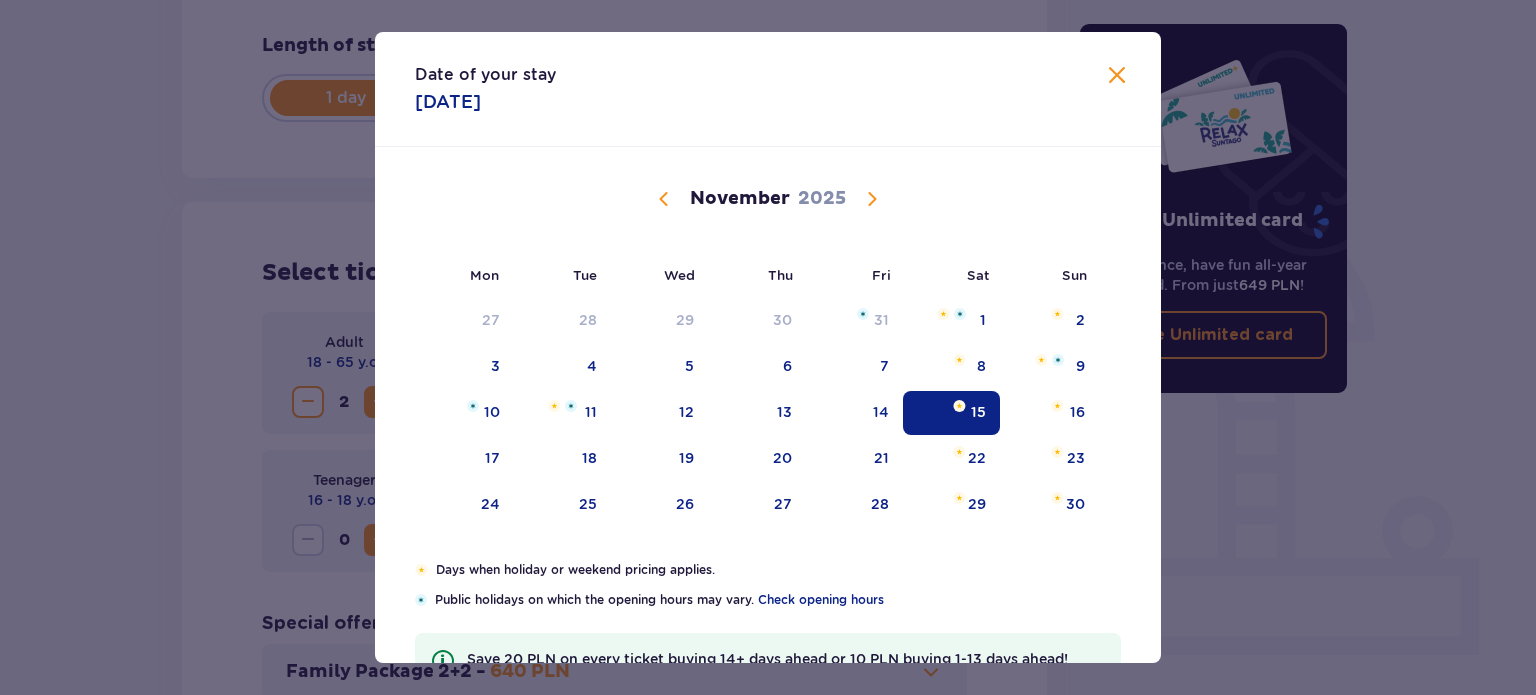 click at bounding box center [872, 199] 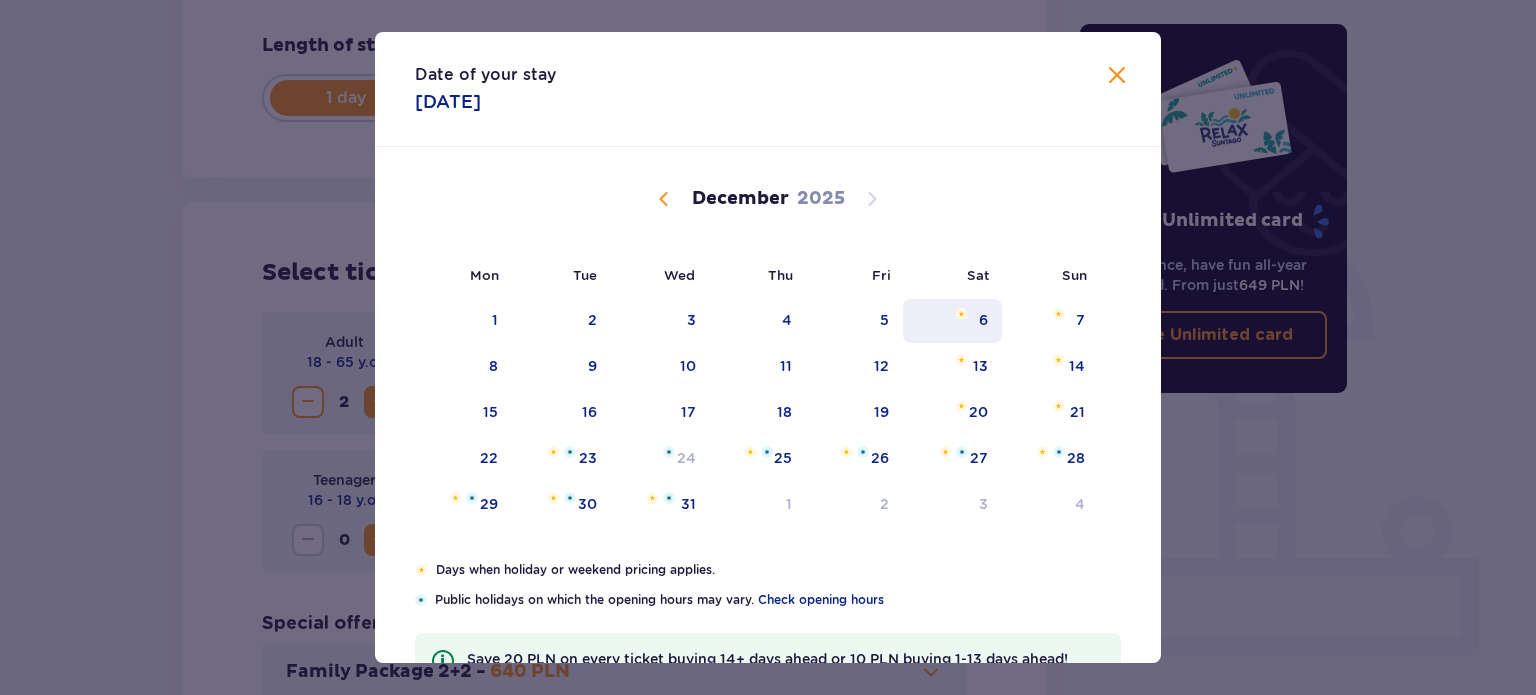 click on "6" at bounding box center (952, 321) 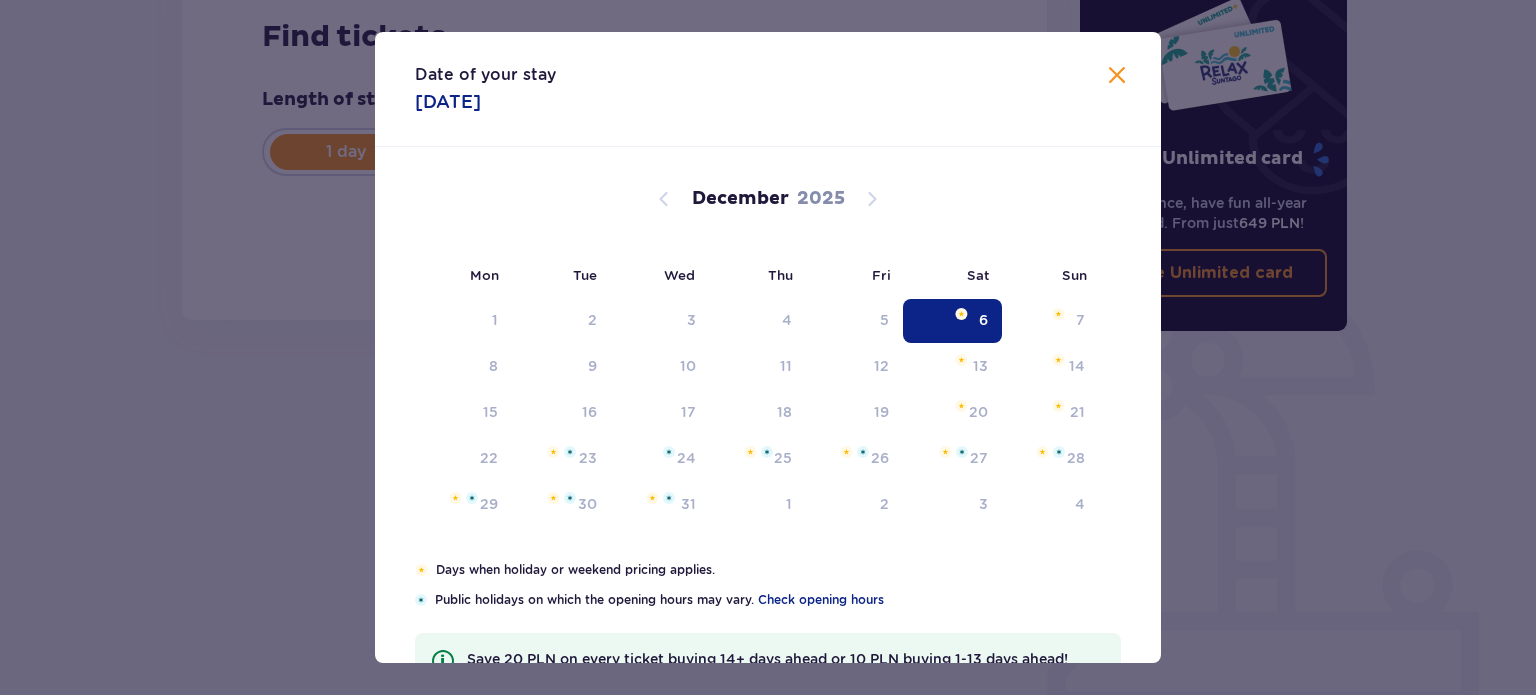 type on "[DATE]" 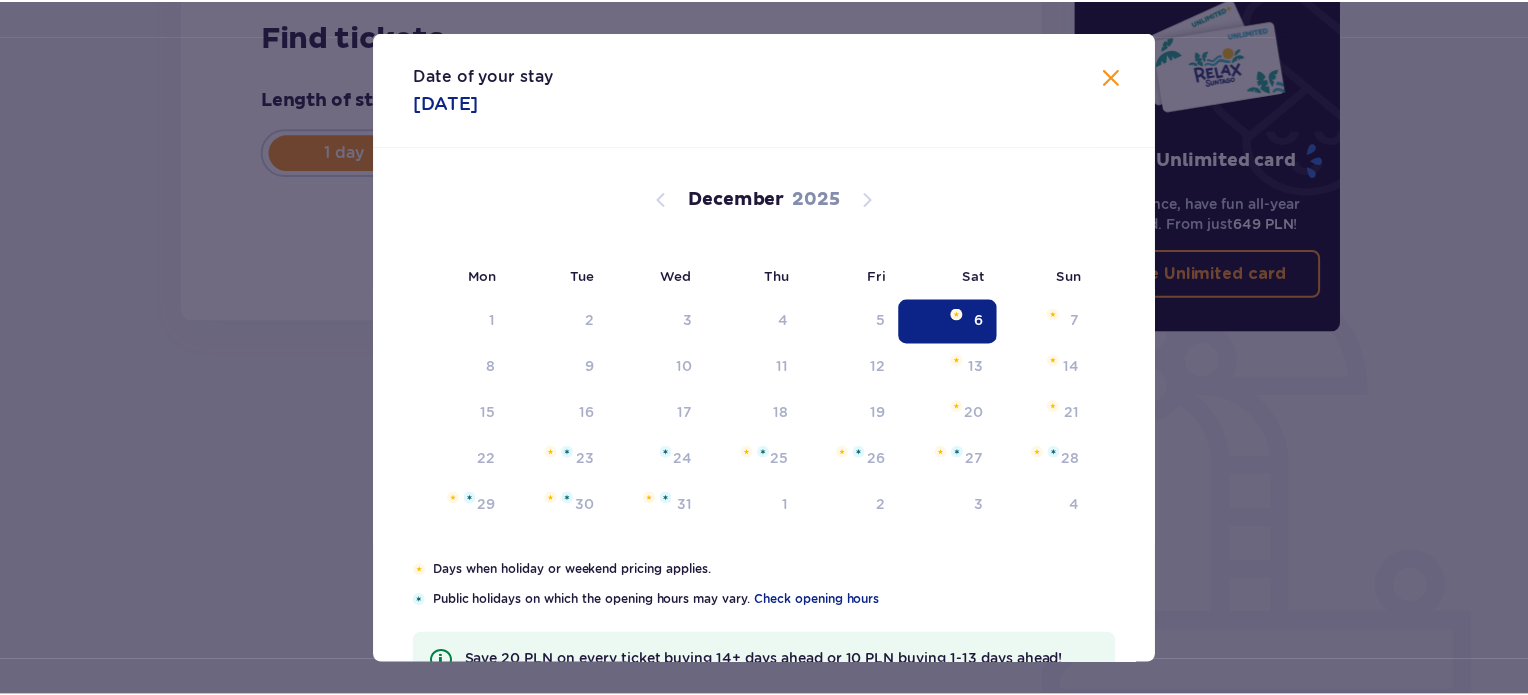 scroll, scrollTop: 324, scrollLeft: 0, axis: vertical 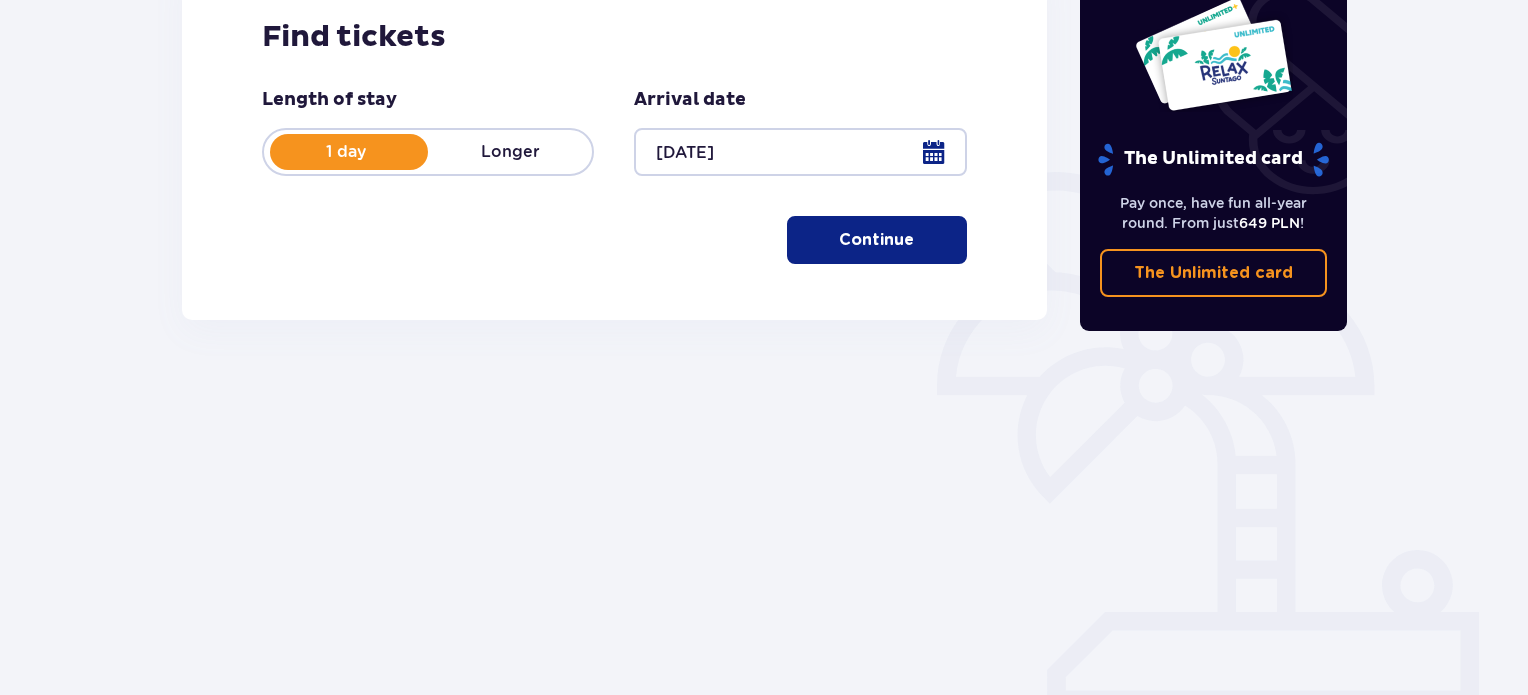click on "Continue" at bounding box center (876, 240) 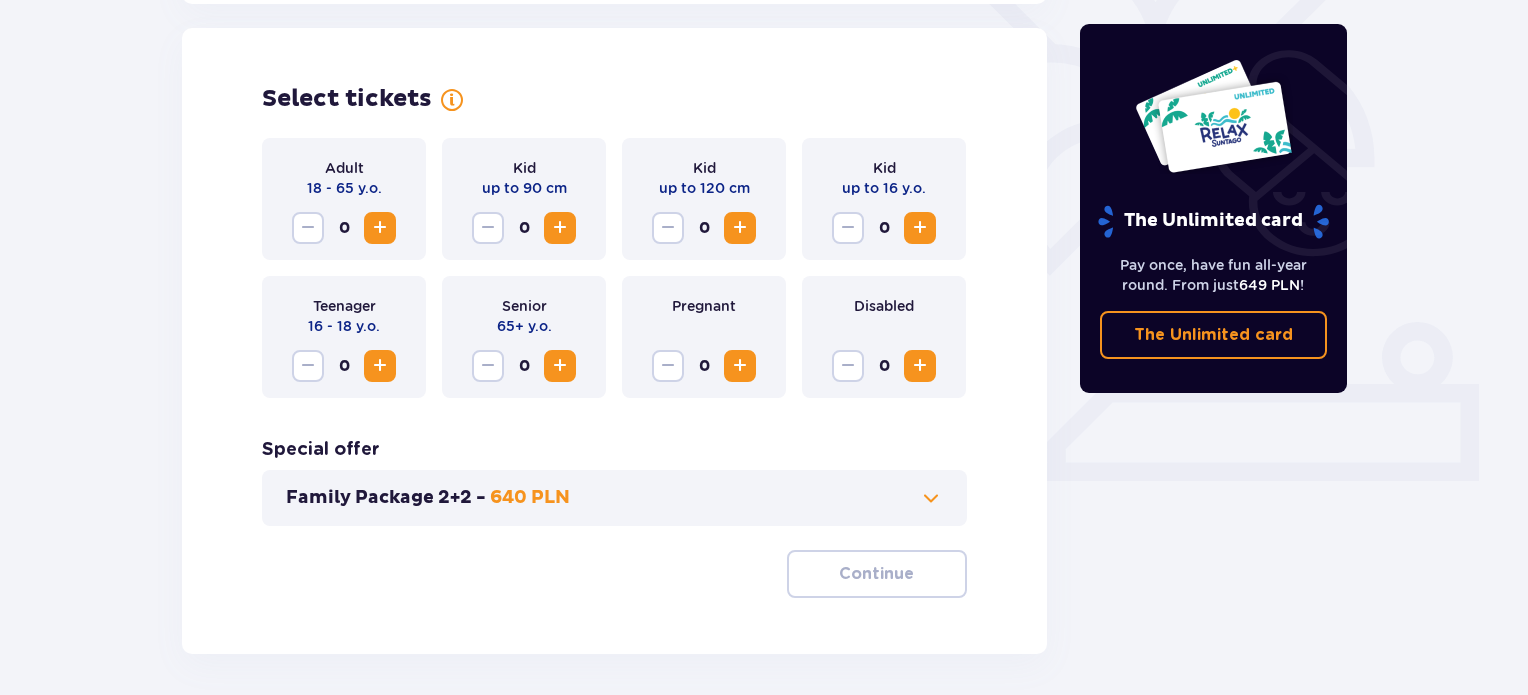 scroll, scrollTop: 556, scrollLeft: 0, axis: vertical 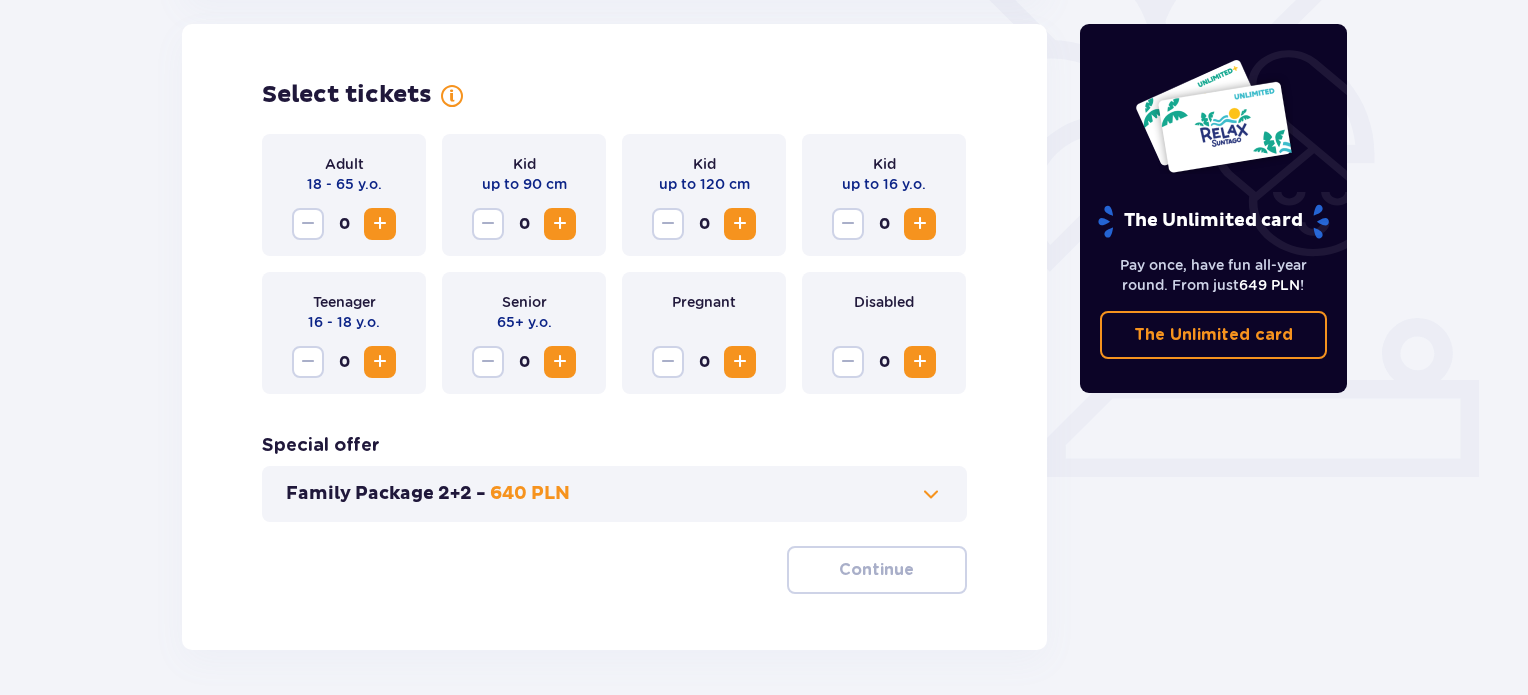 click at bounding box center [380, 224] 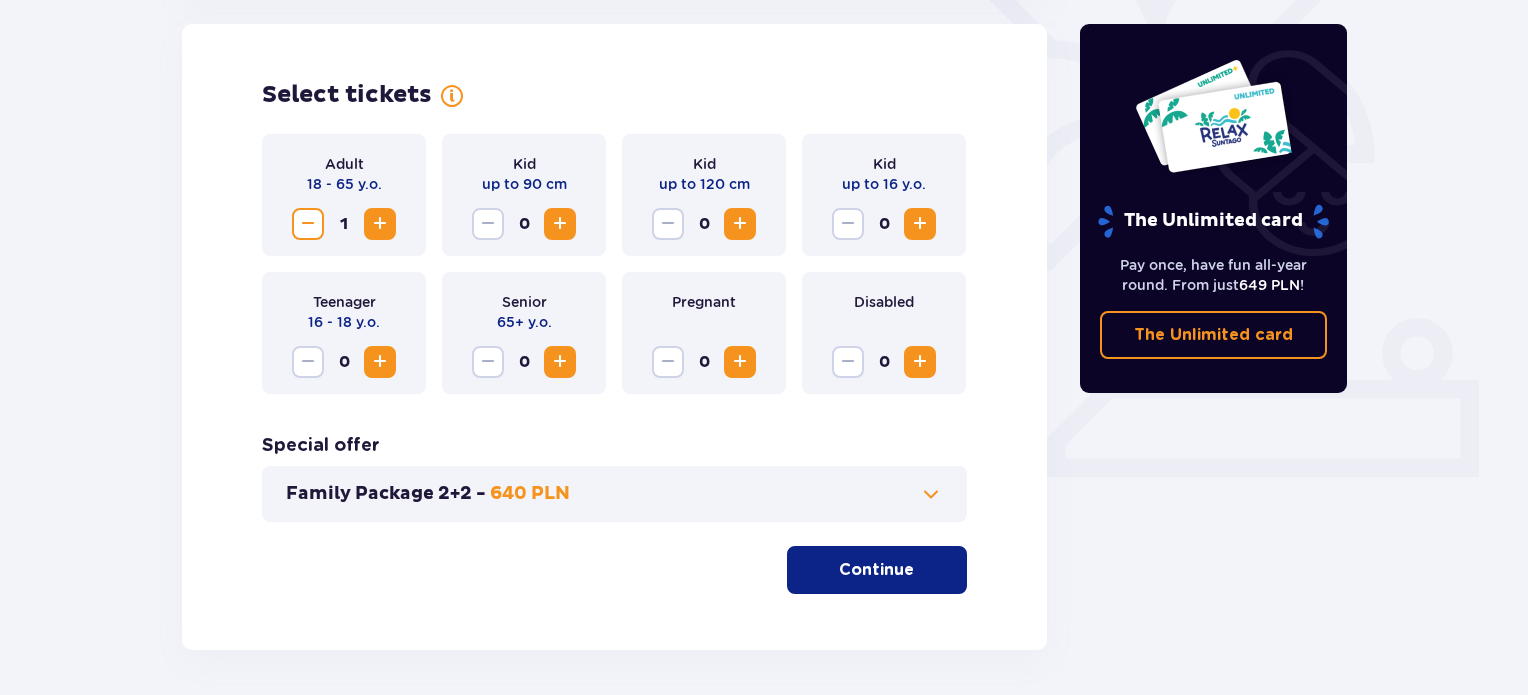 click at bounding box center [380, 224] 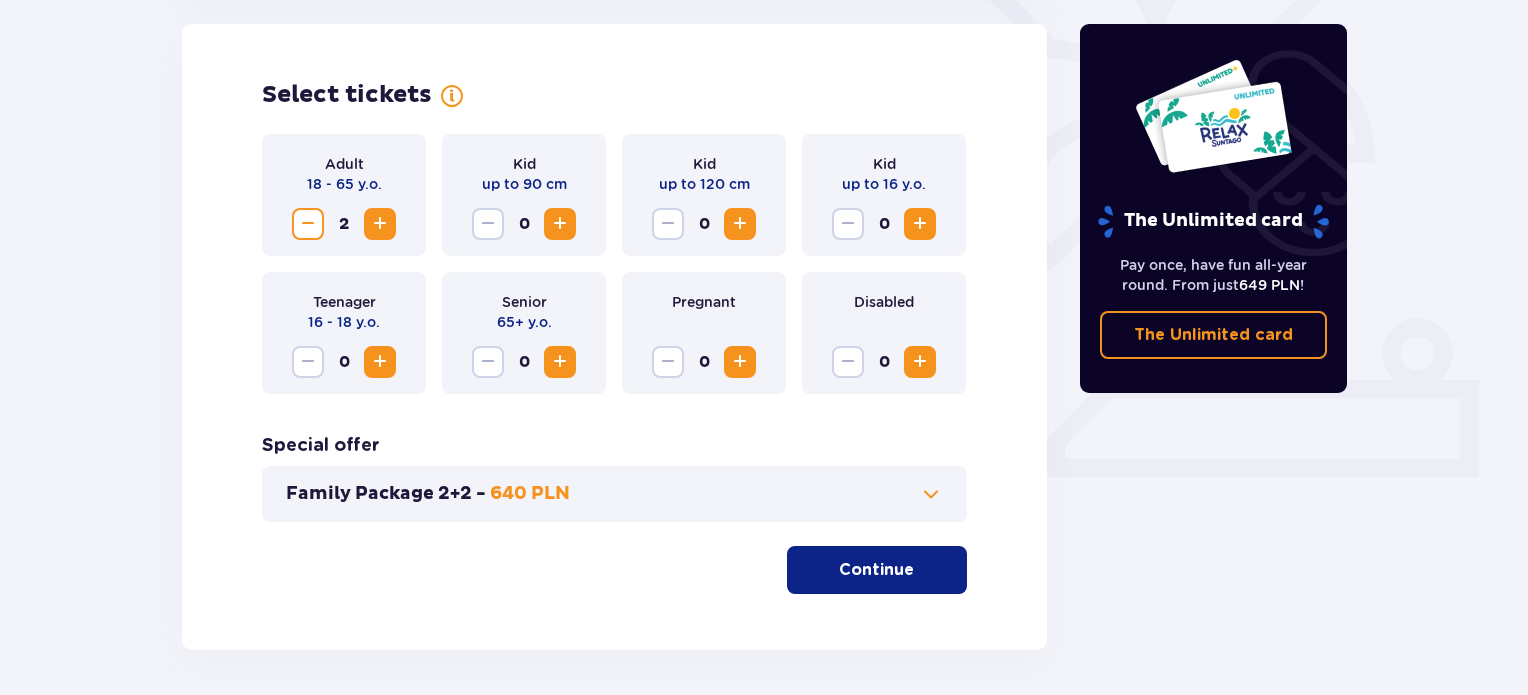 drag, startPoint x: 929, startPoint y: 222, endPoint x: 904, endPoint y: 363, distance: 143.19916 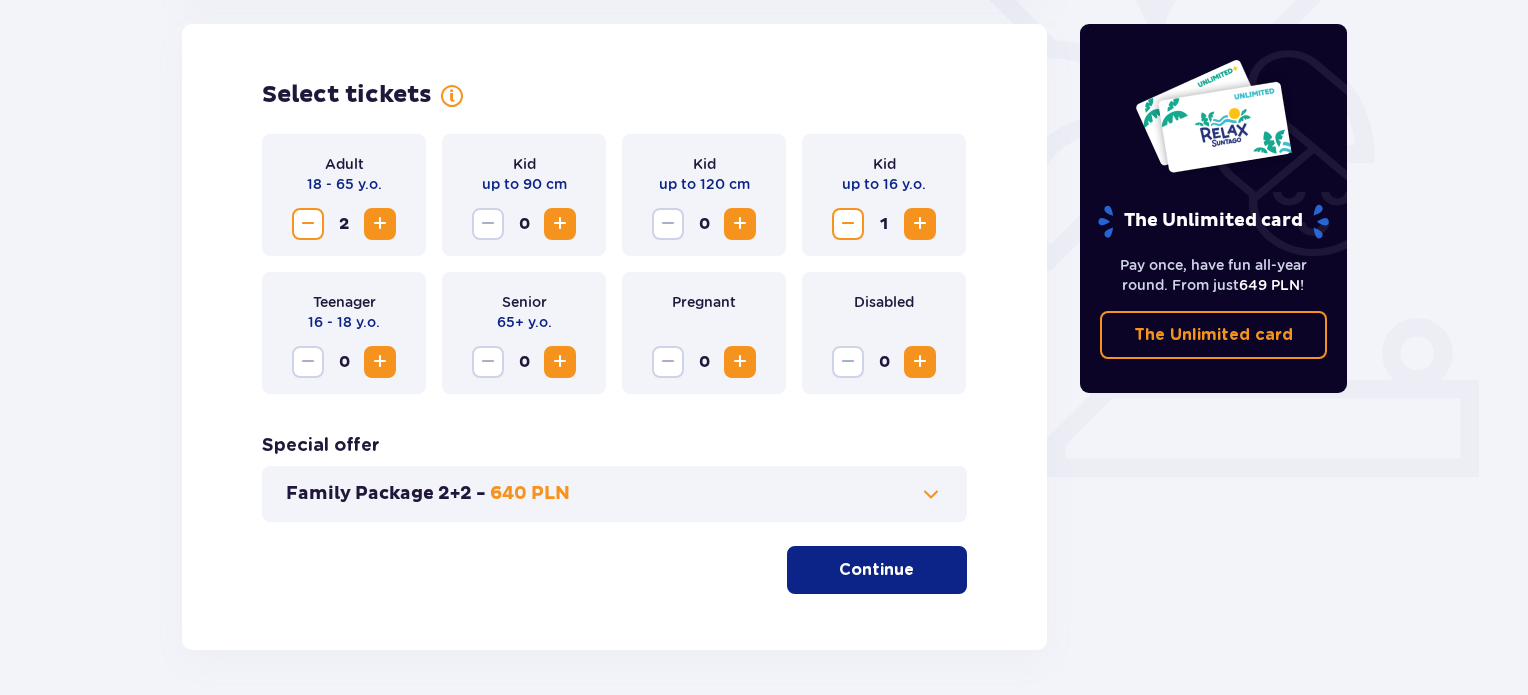 click on "Continue" at bounding box center (876, 570) 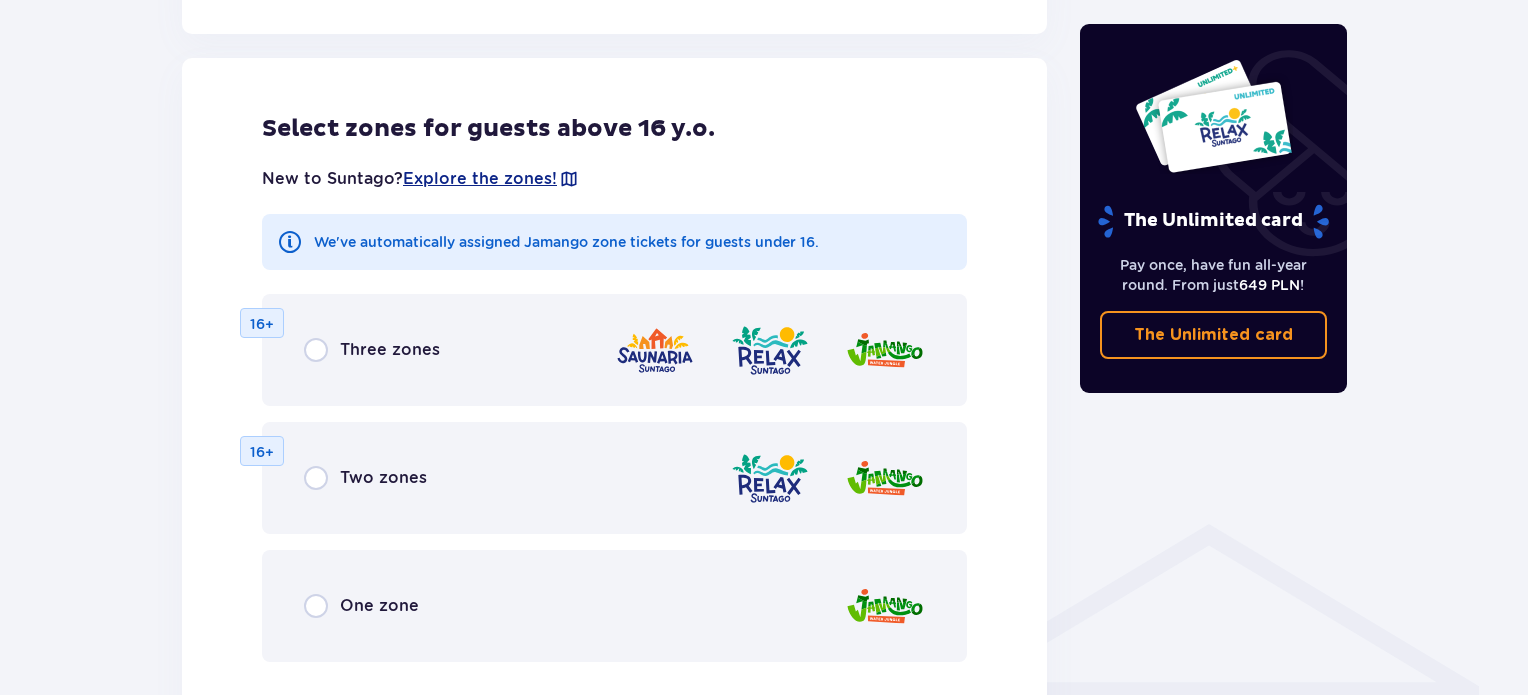 scroll, scrollTop: 1110, scrollLeft: 0, axis: vertical 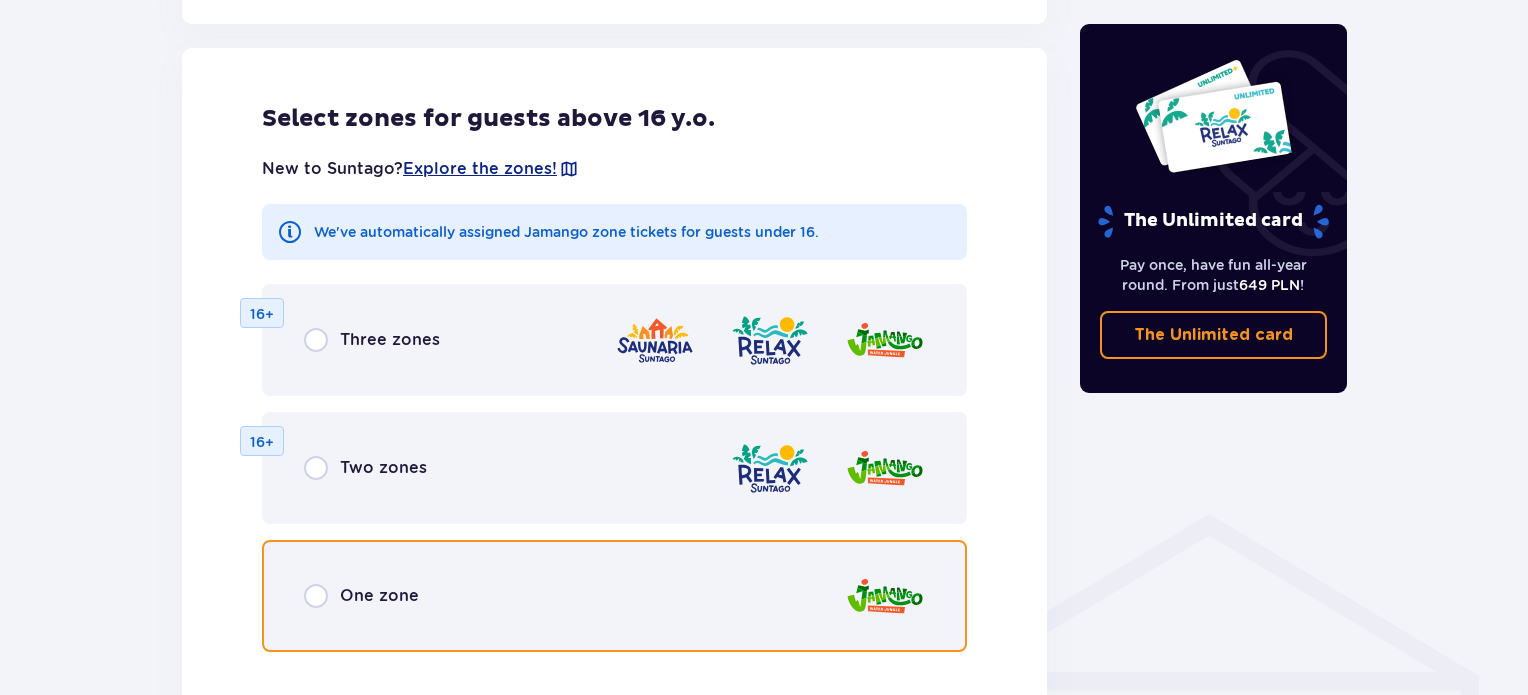 click at bounding box center (316, 596) 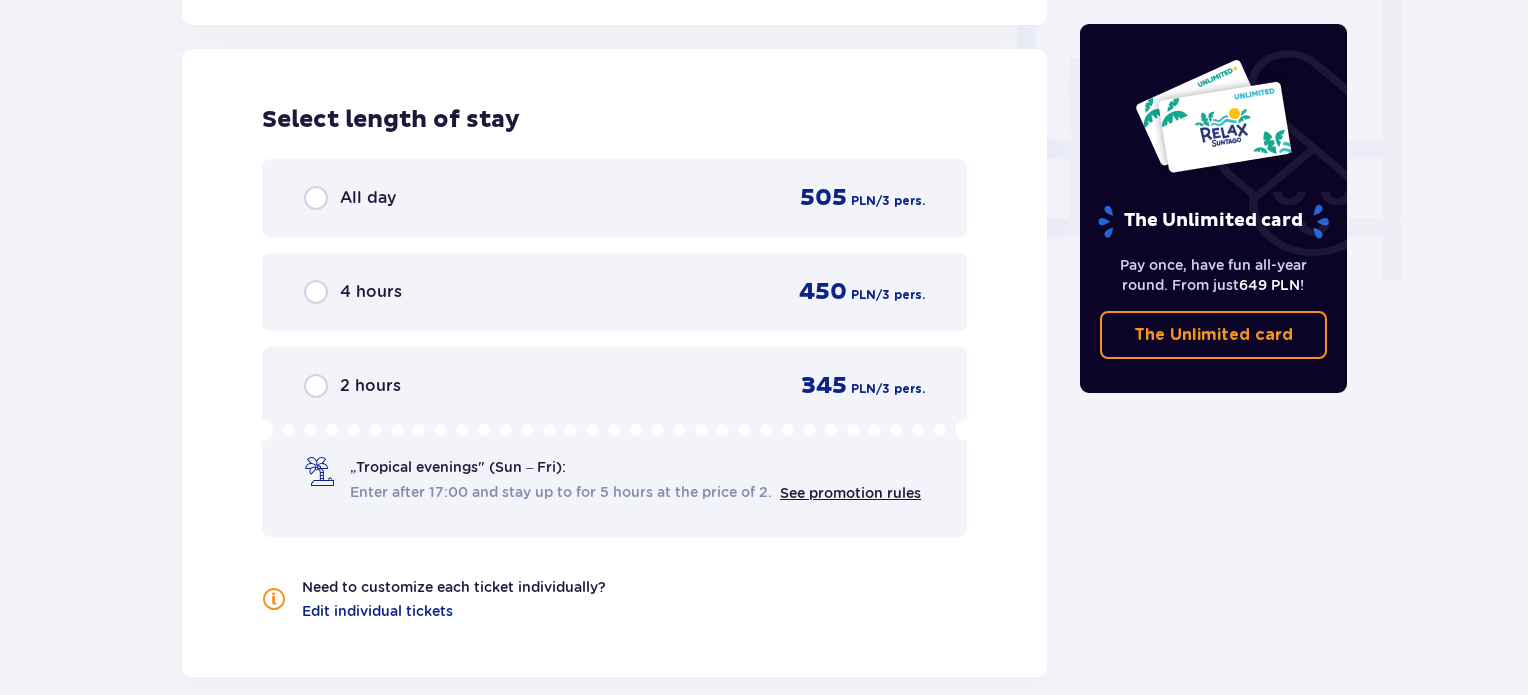 scroll, scrollTop: 1878, scrollLeft: 0, axis: vertical 